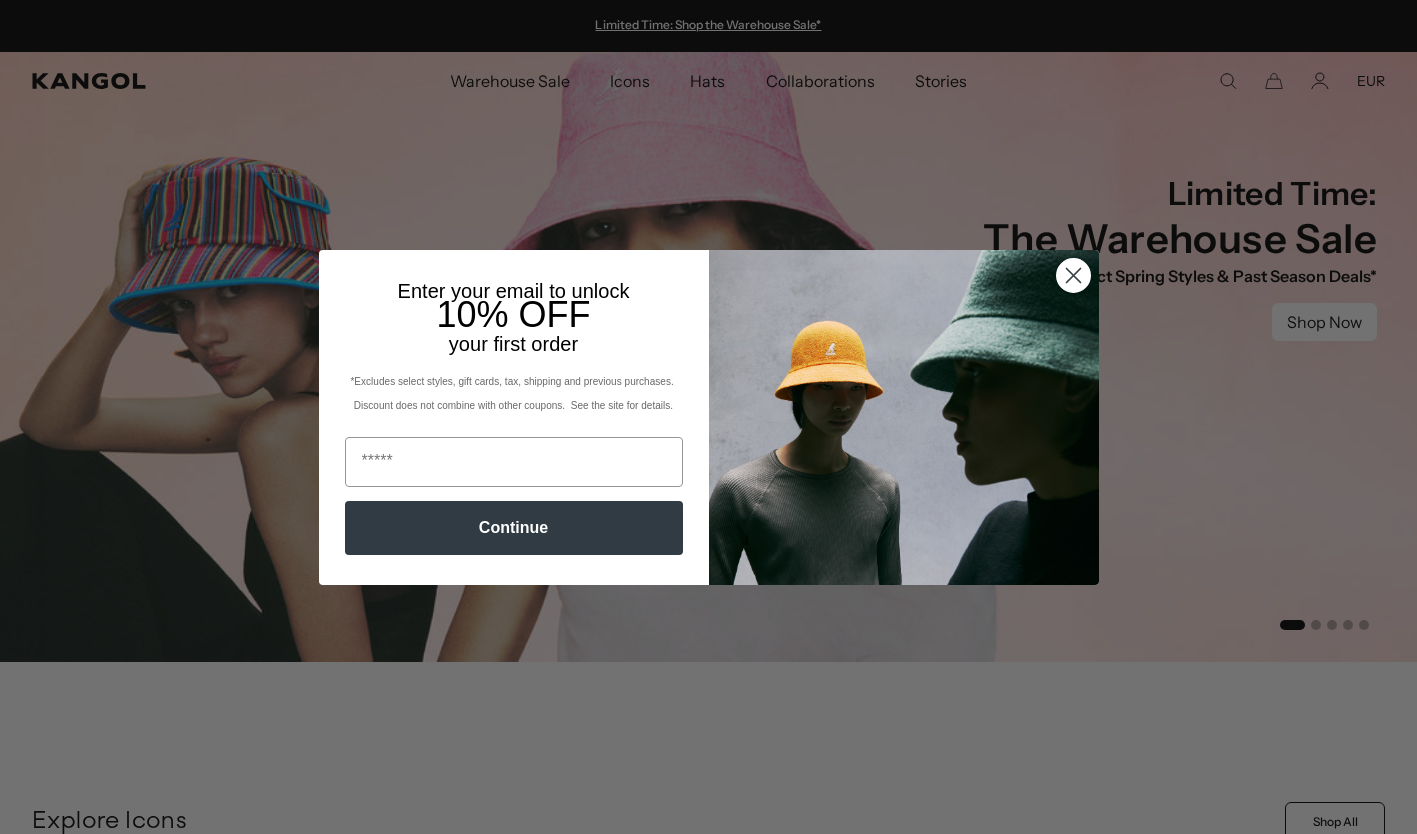 scroll, scrollTop: 0, scrollLeft: 0, axis: both 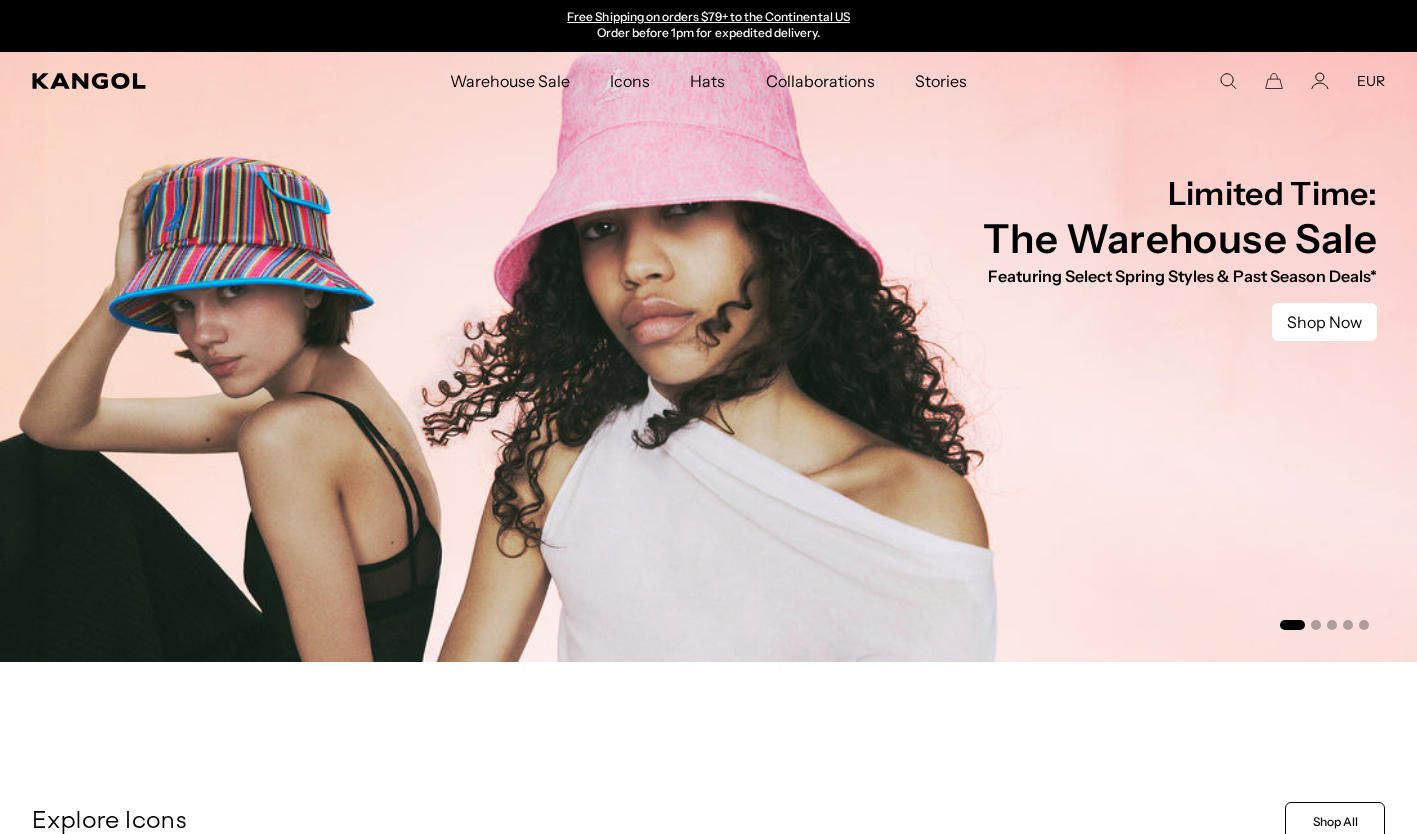 click on "EUR" at bounding box center [1371, 81] 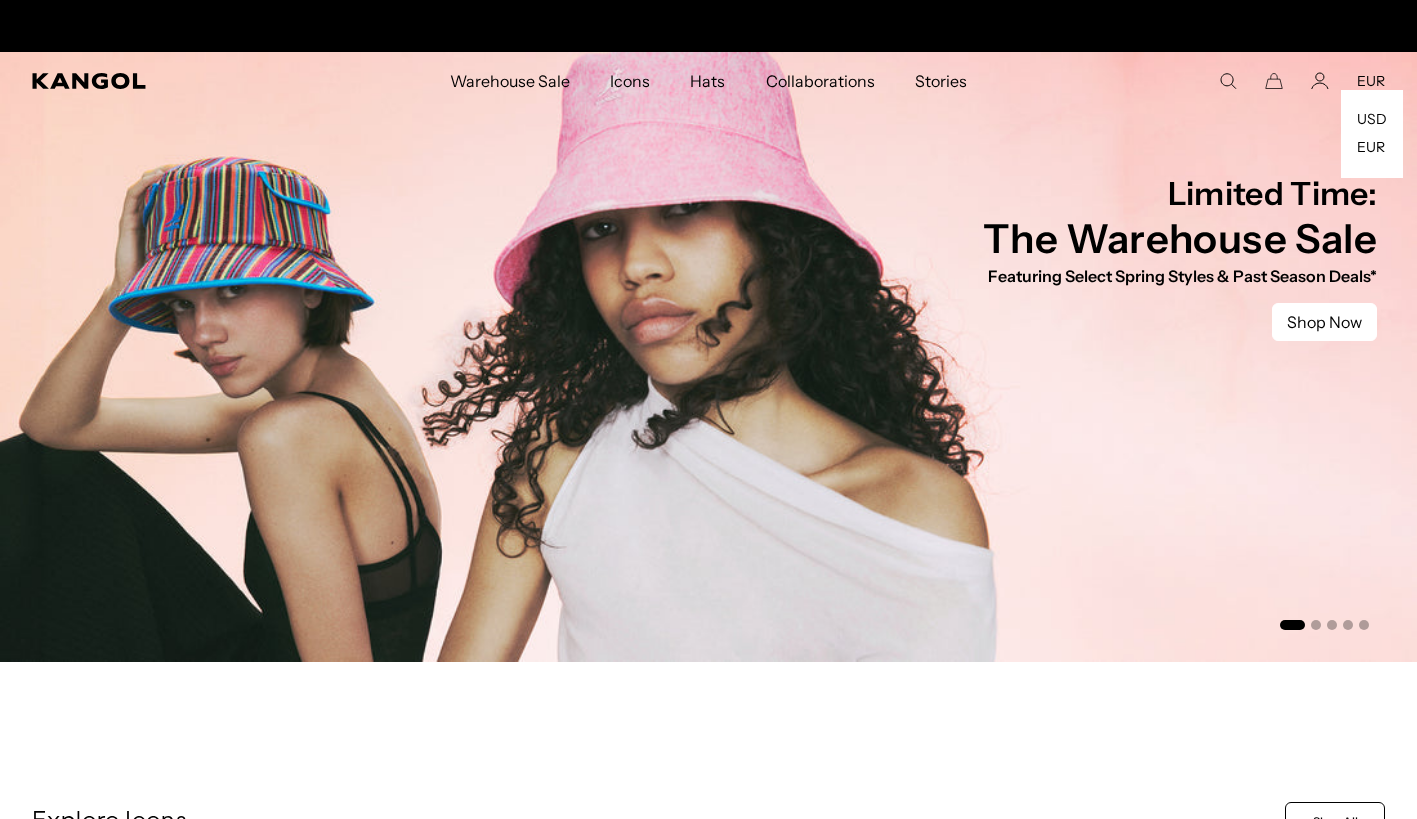 scroll, scrollTop: 0, scrollLeft: 0, axis: both 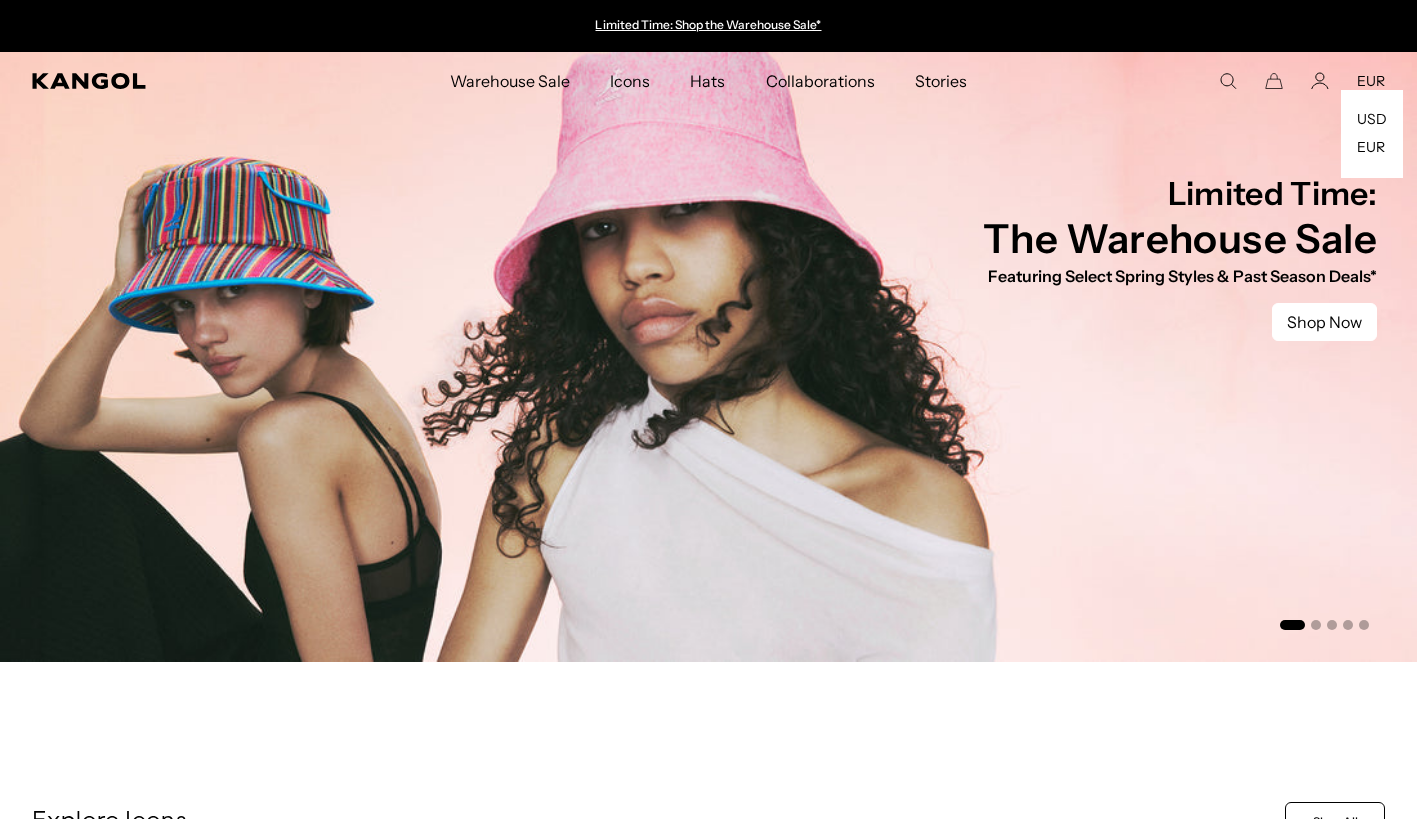 click on "Warehouse Sale" at bounding box center (510, 81) 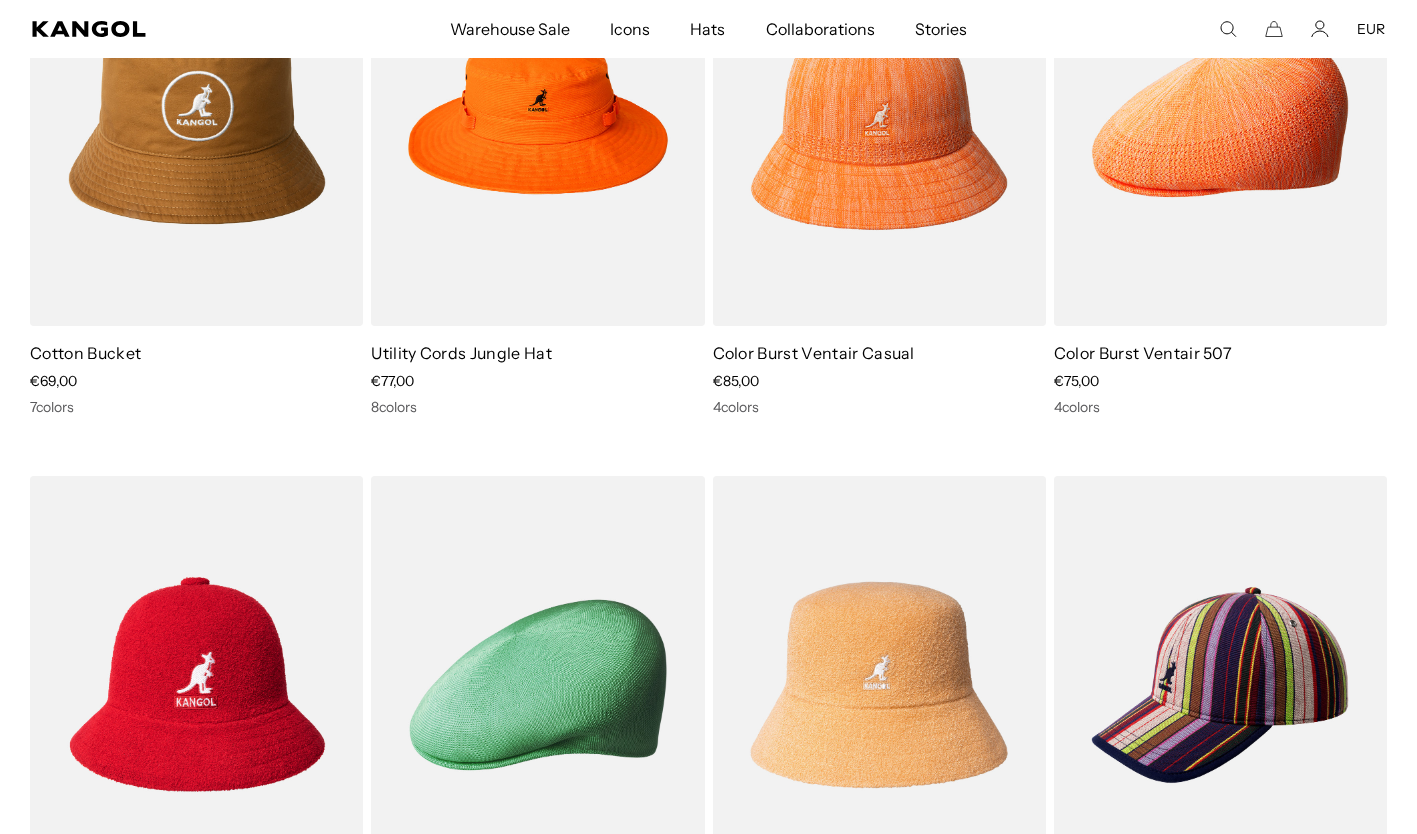 scroll, scrollTop: 1902, scrollLeft: 0, axis: vertical 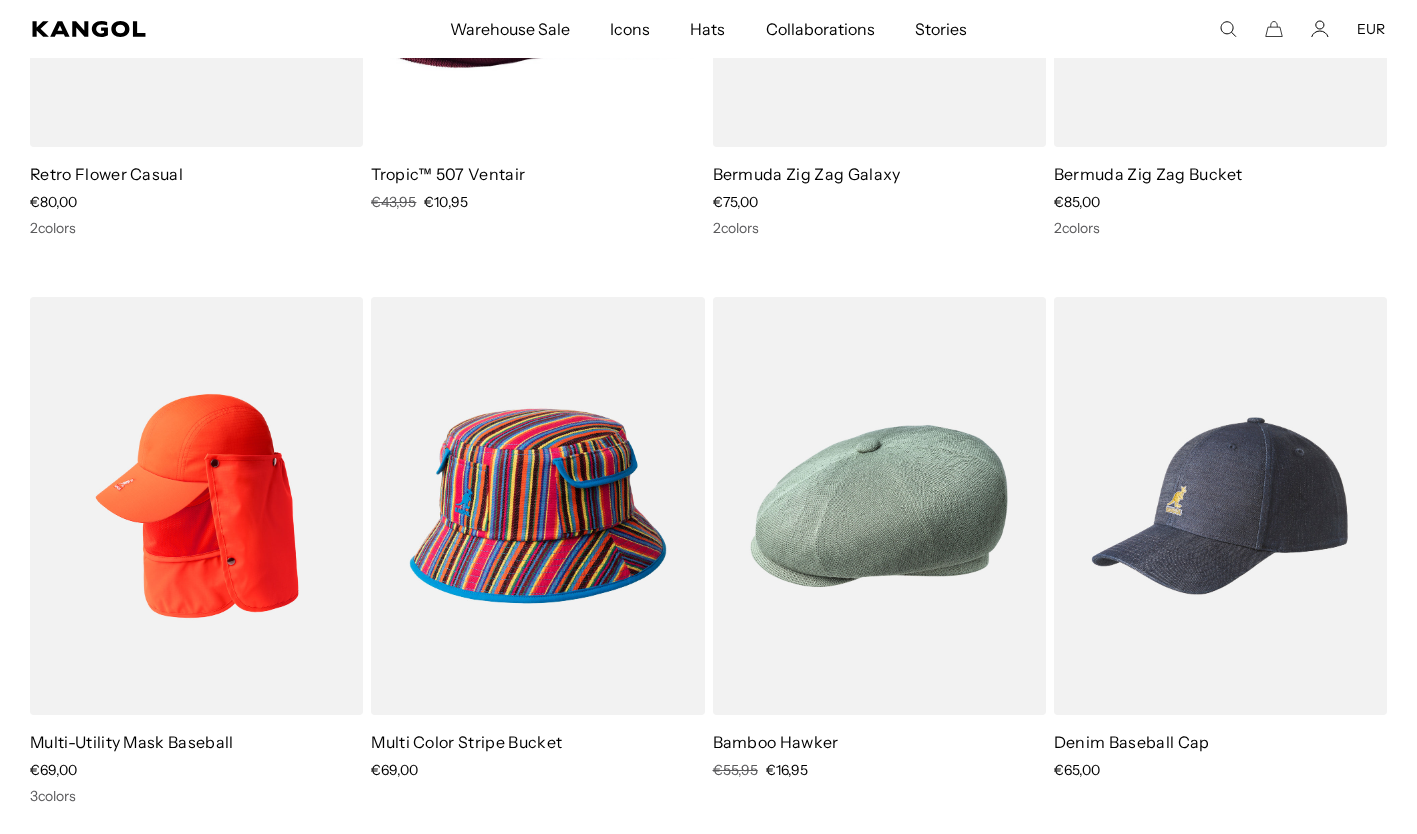 click on "Warehouse Sale
Warehouse Sale
Limited Time: Select Spring Styles on Sale
All Sale Hats
Icons
Icons
Berets" at bounding box center [708, 29] 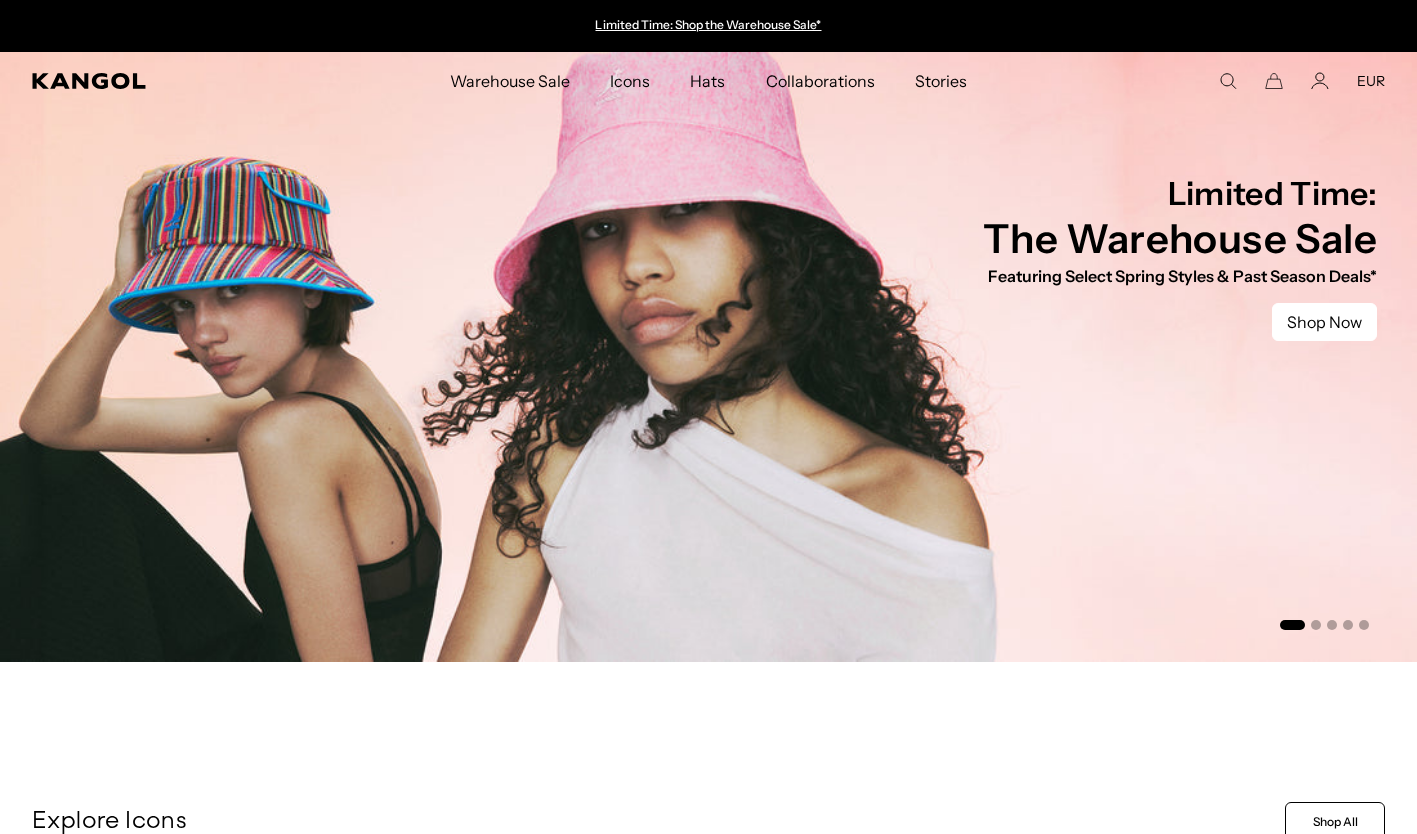 scroll, scrollTop: 0, scrollLeft: 0, axis: both 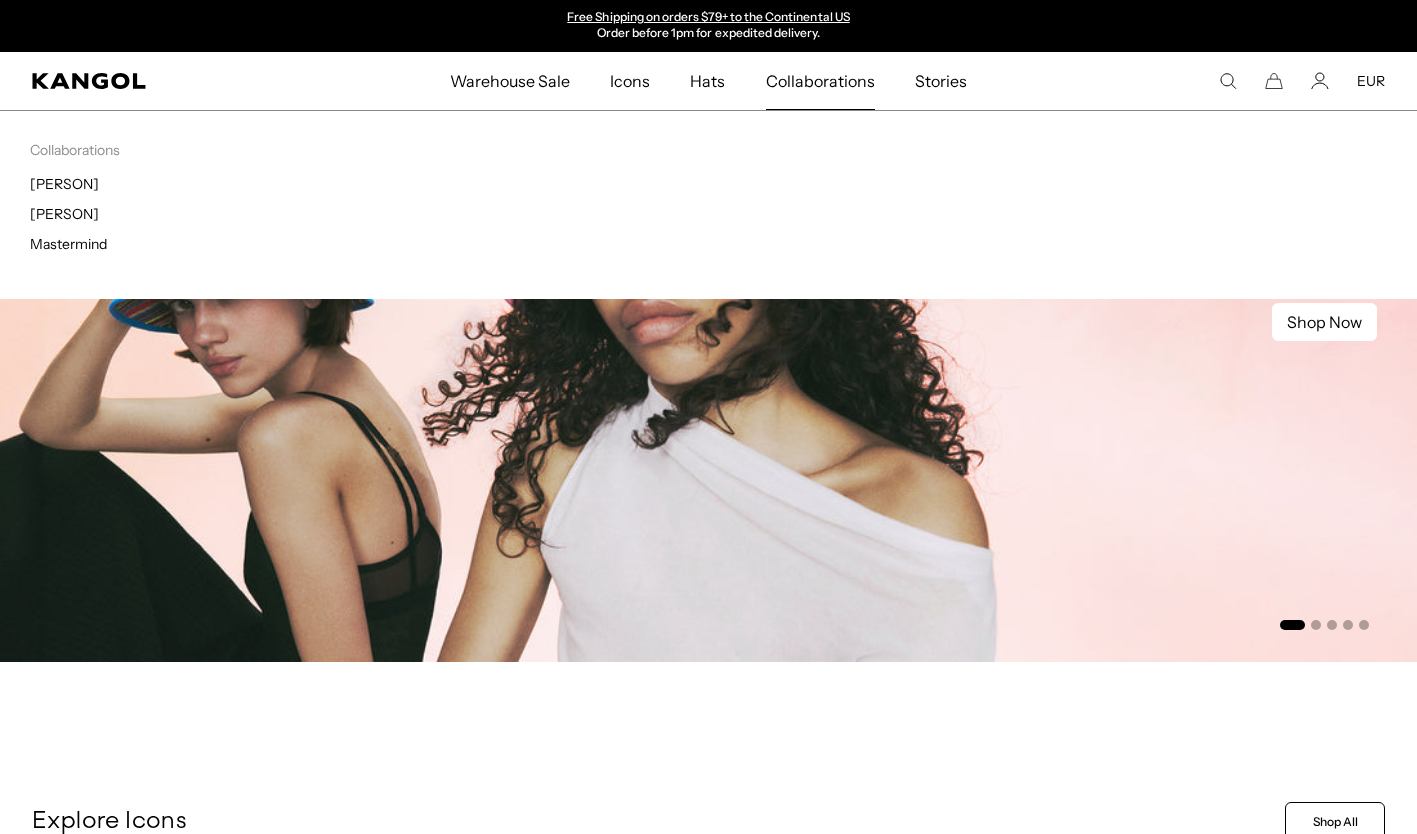click on "[NAME]" at bounding box center (64, 184) 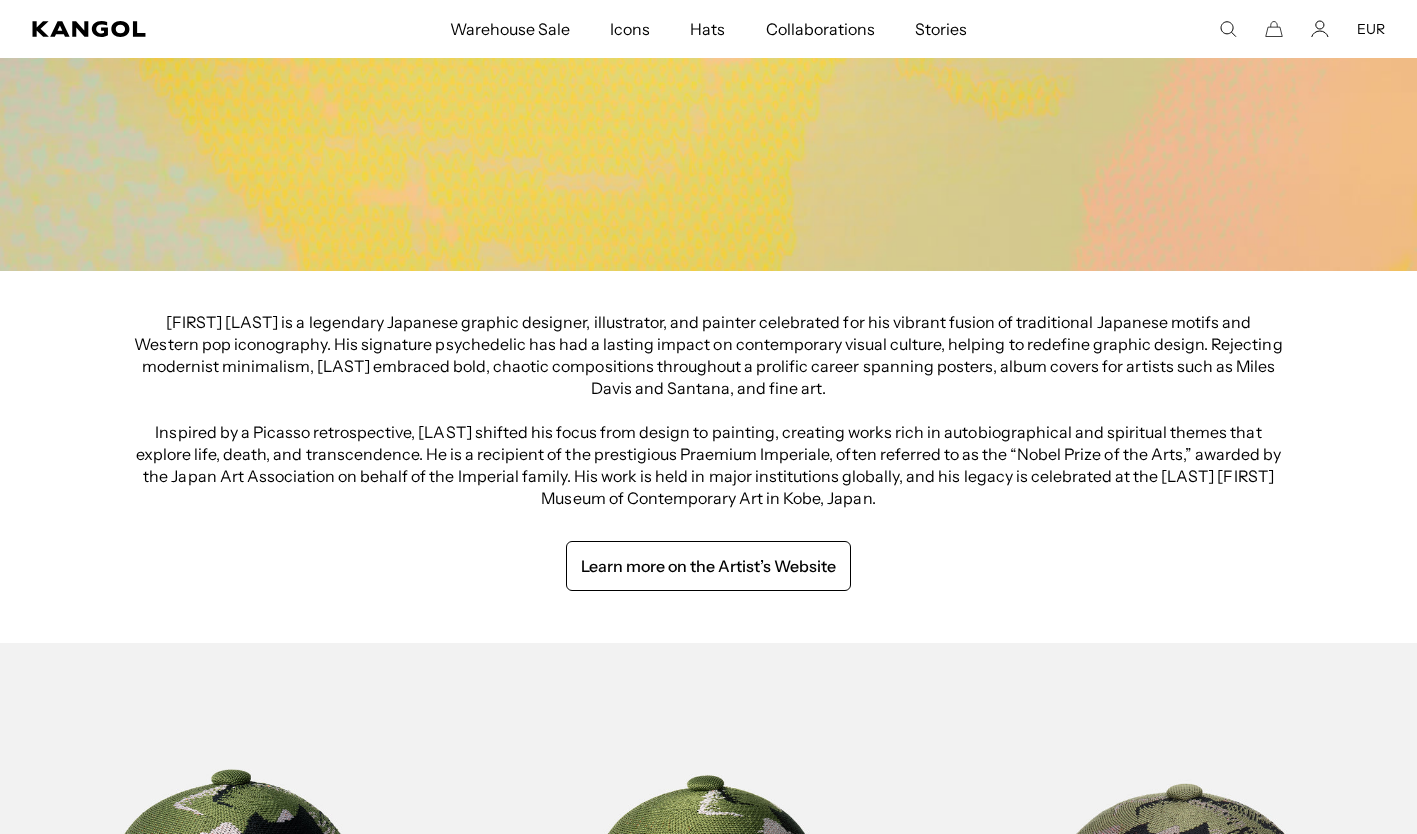 scroll, scrollTop: 1524, scrollLeft: 0, axis: vertical 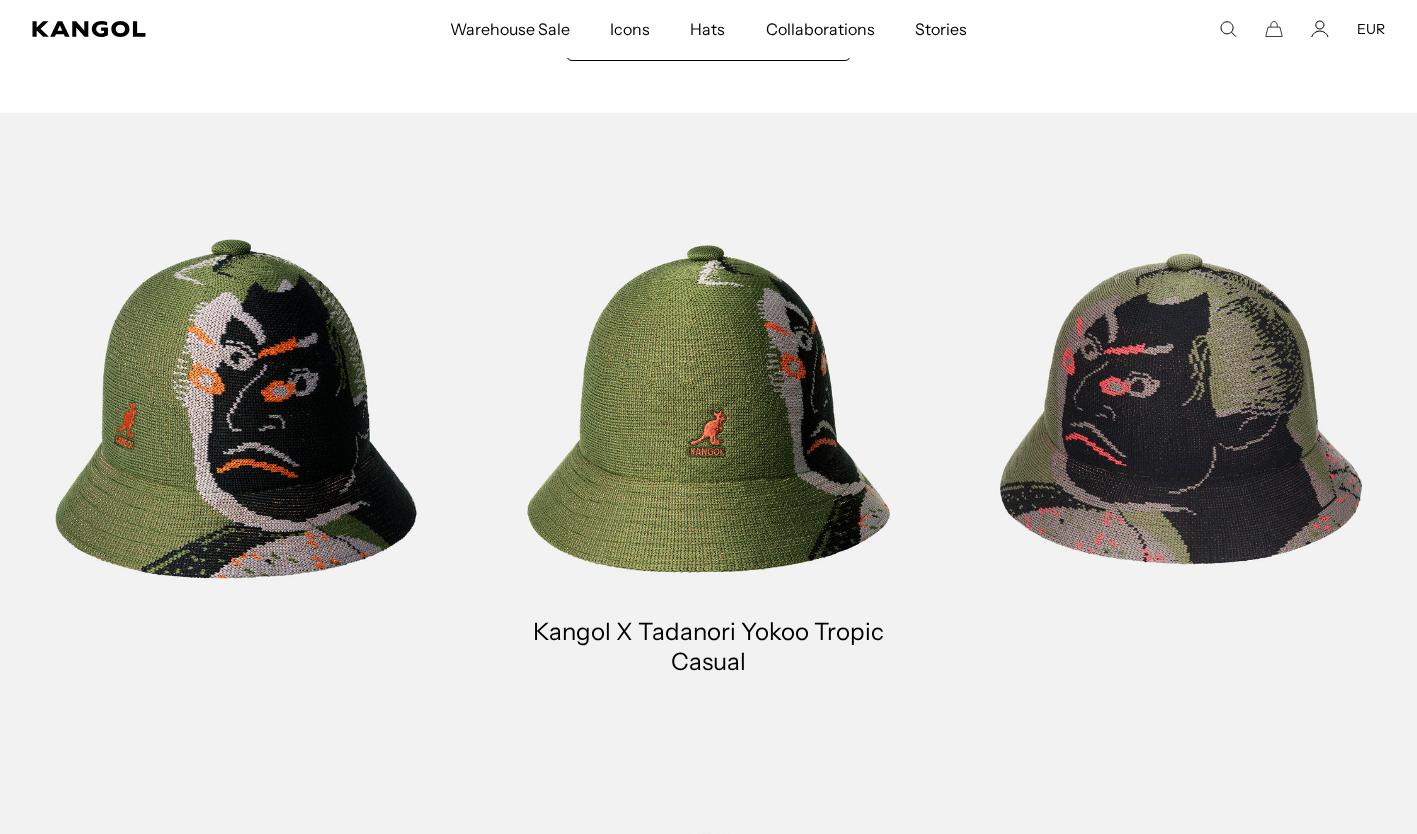 click on "Collaborations" at bounding box center (820, 29) 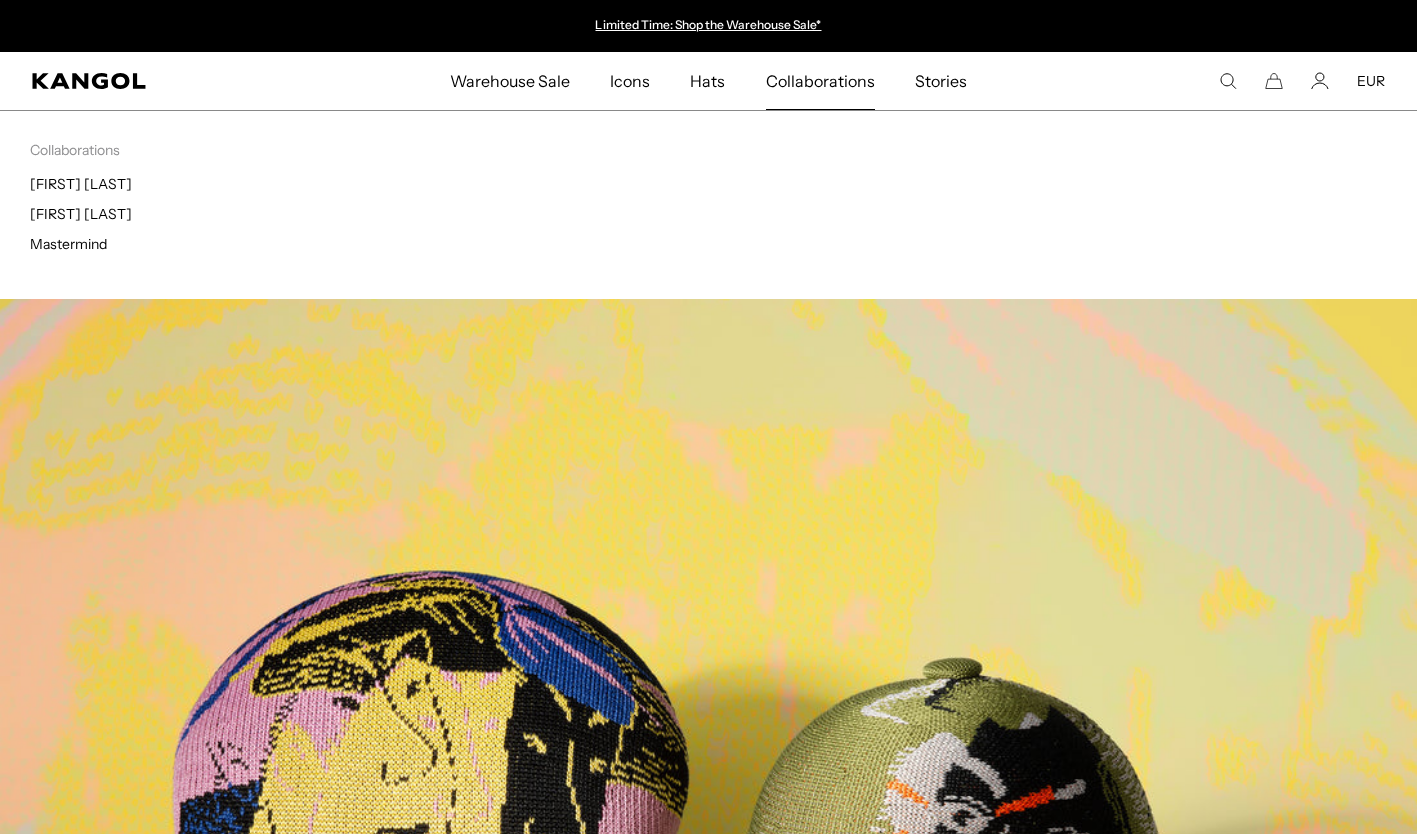 click on "[NAME]" at bounding box center [81, 214] 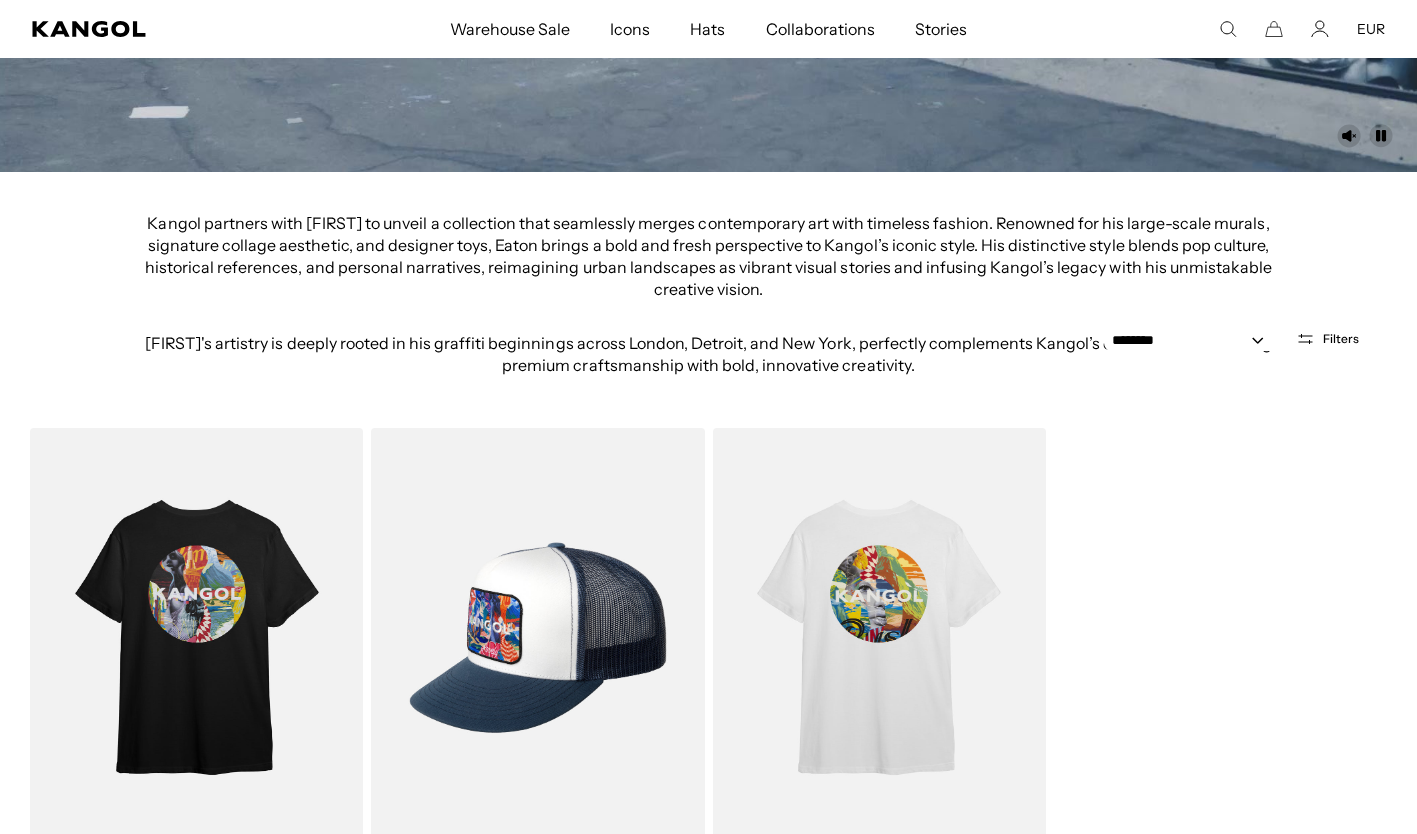 scroll, scrollTop: 1001, scrollLeft: 0, axis: vertical 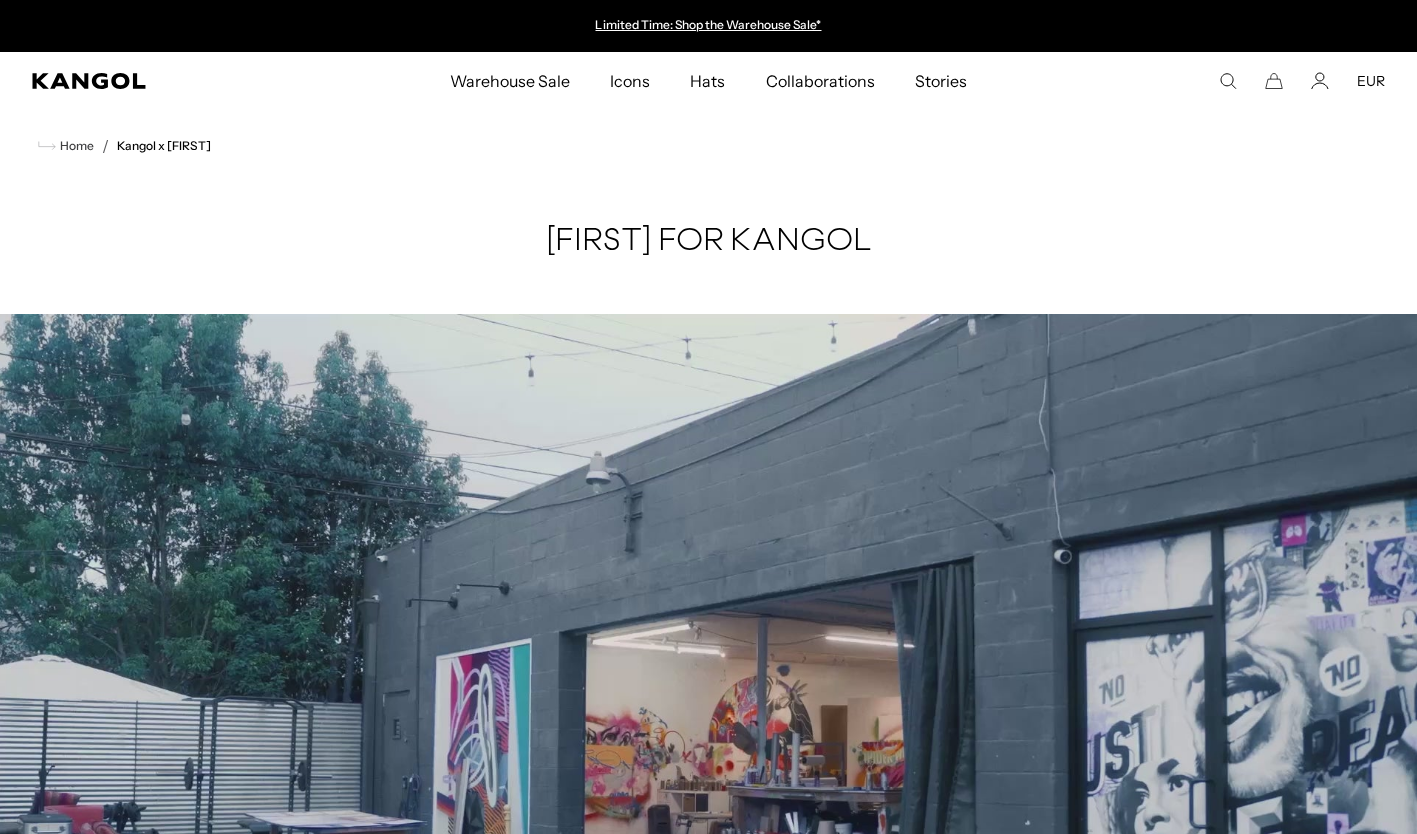 click on "Collaborations" at bounding box center [820, 81] 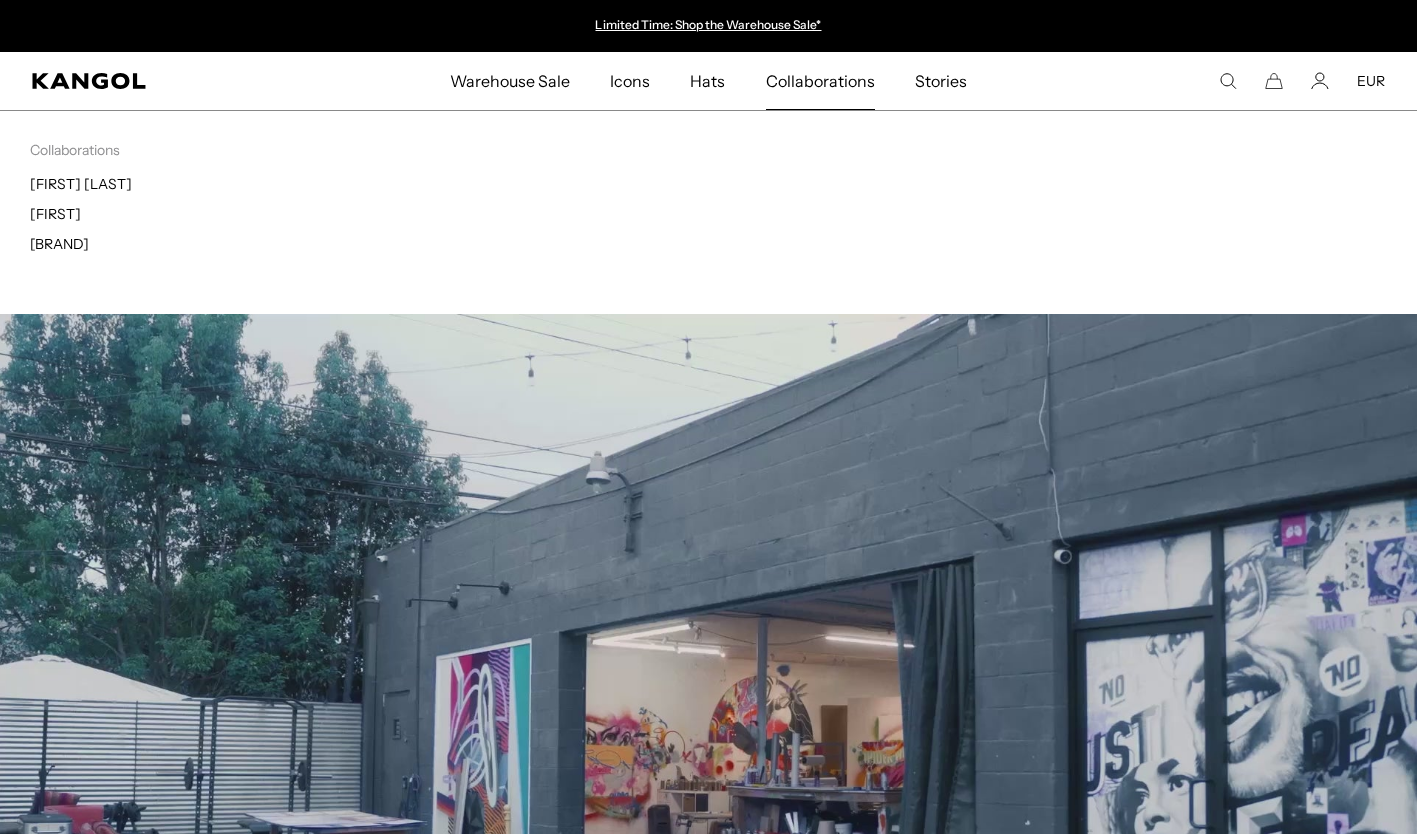 click on "Mastermind" at bounding box center (59, 244) 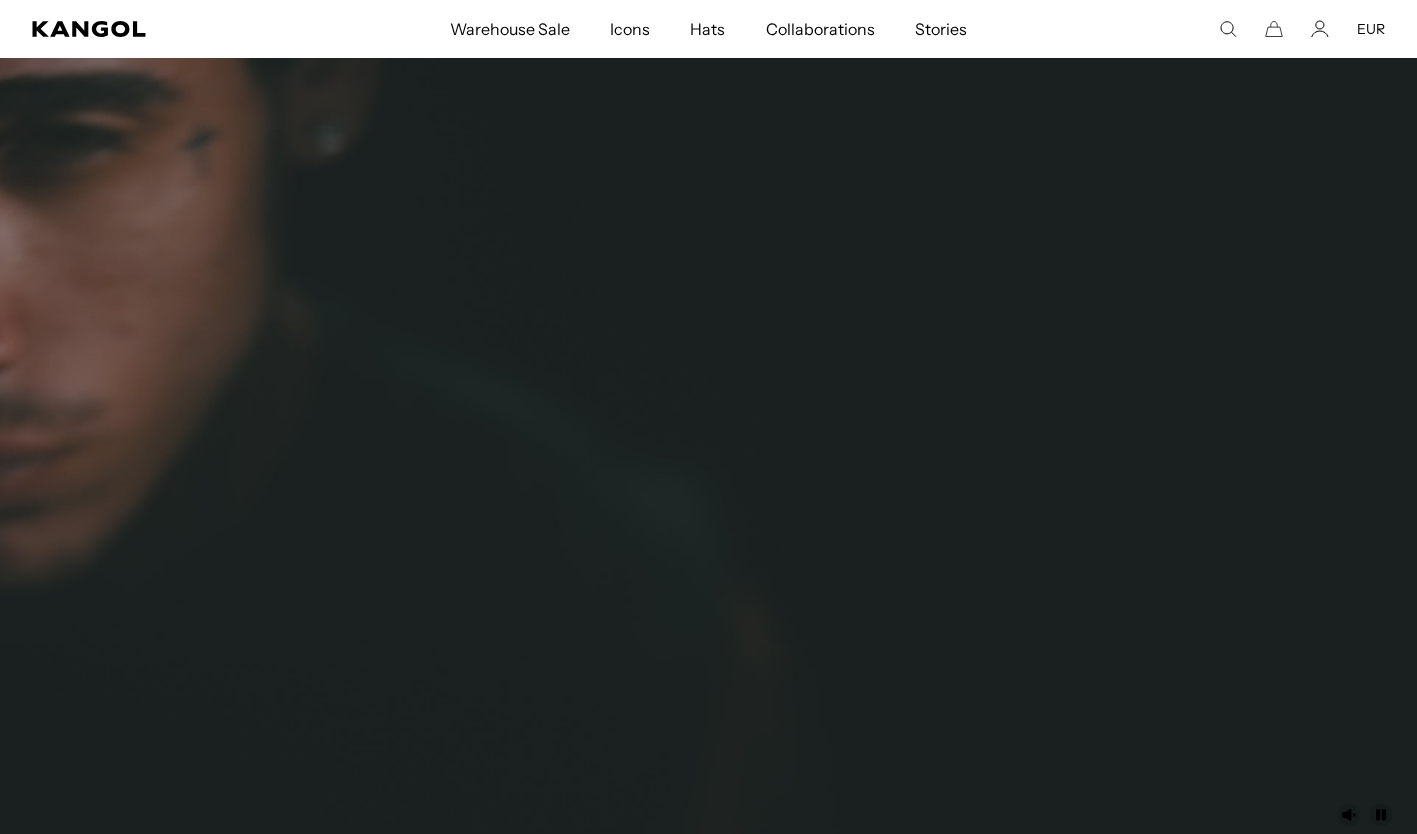 scroll, scrollTop: 396, scrollLeft: 0, axis: vertical 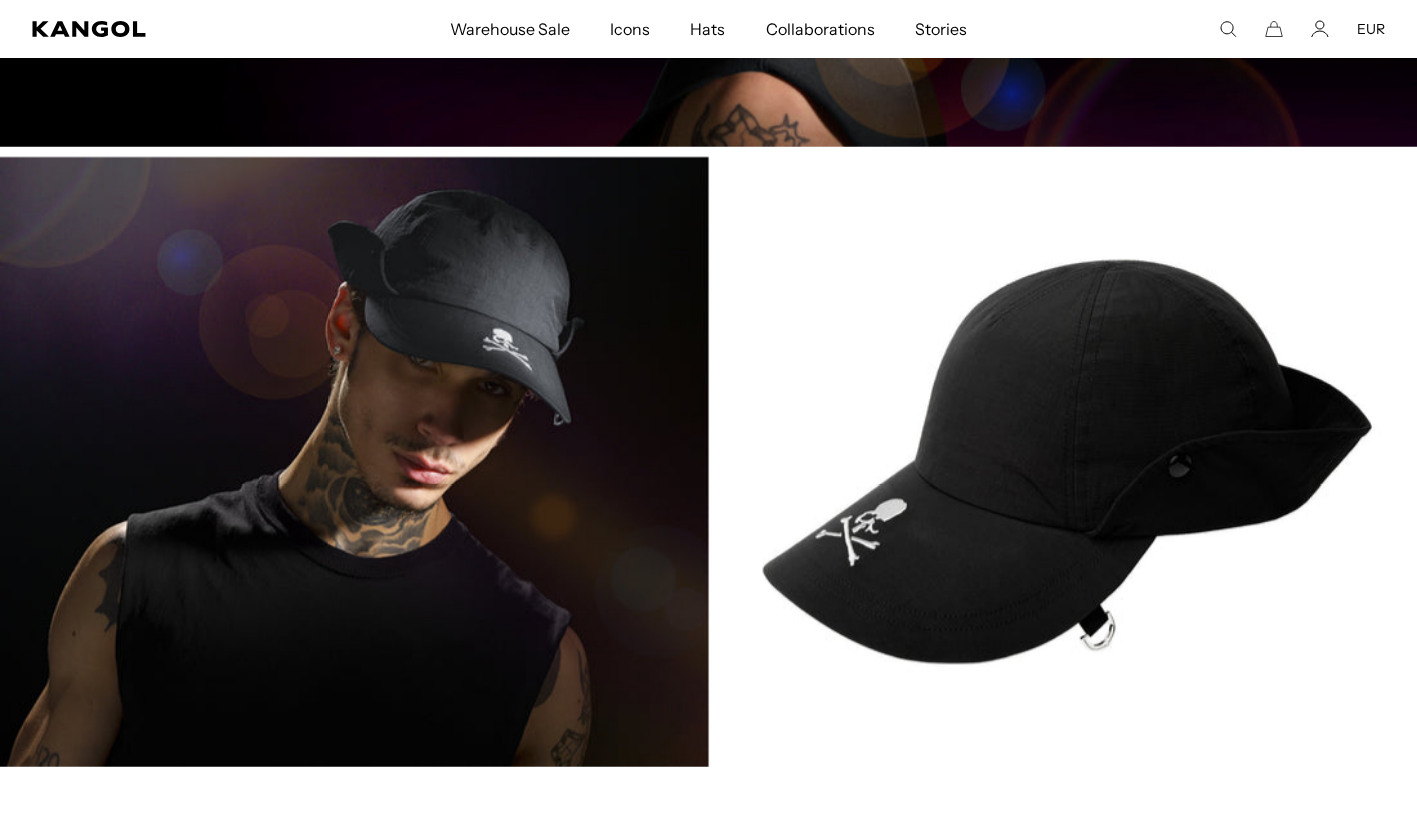 click at bounding box center [708, 462] 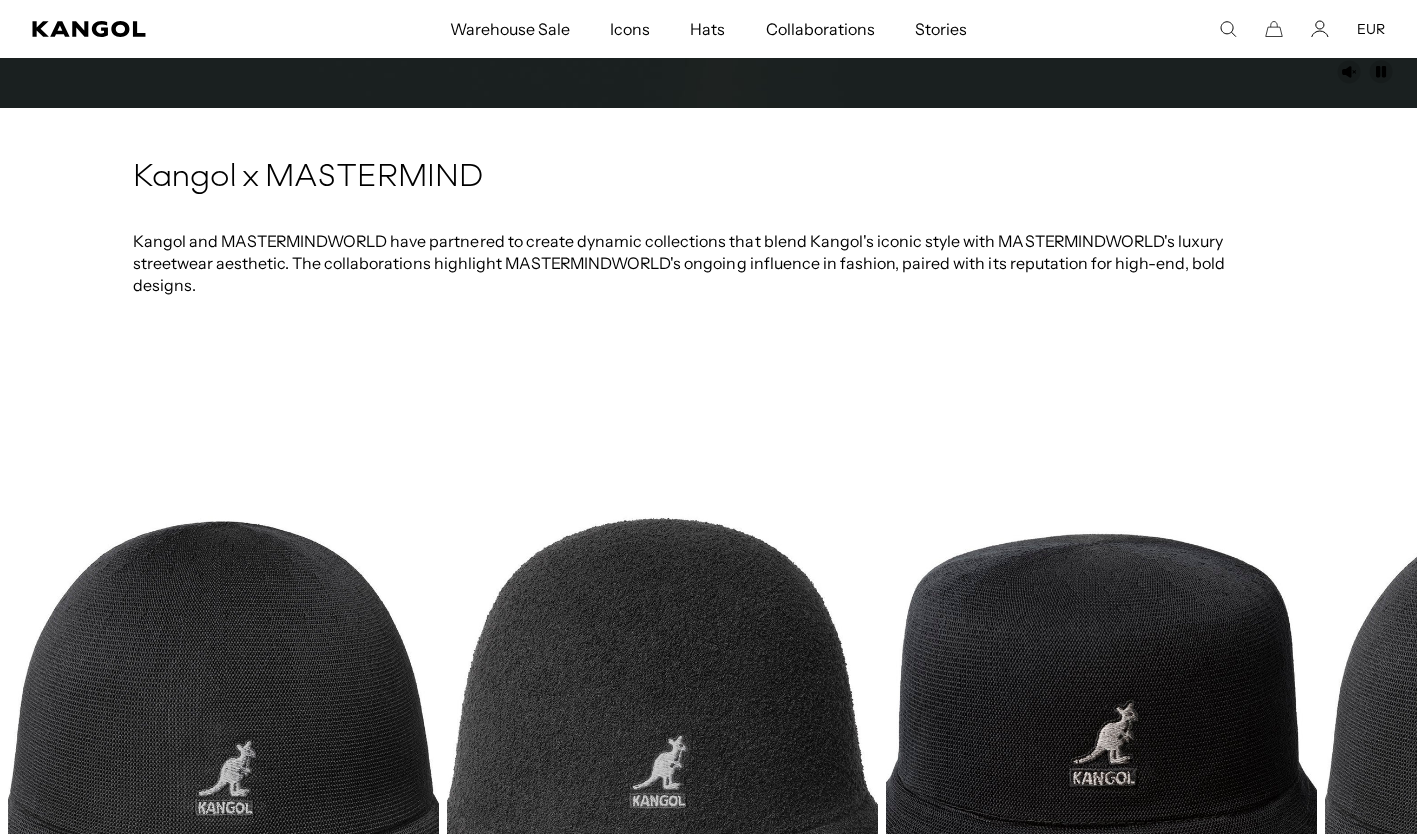 scroll, scrollTop: 1091, scrollLeft: 0, axis: vertical 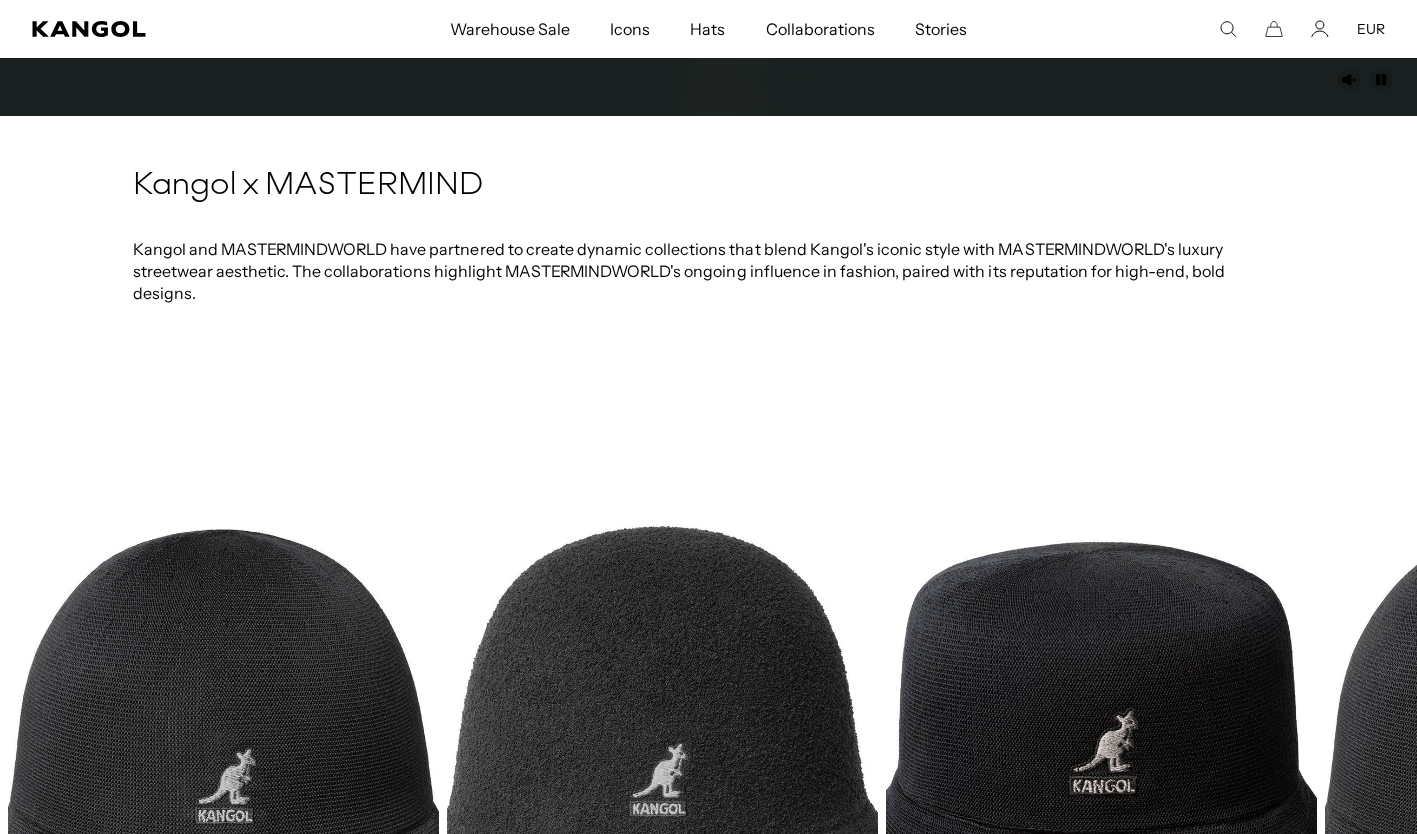 click on "Hats" at bounding box center [707, 29] 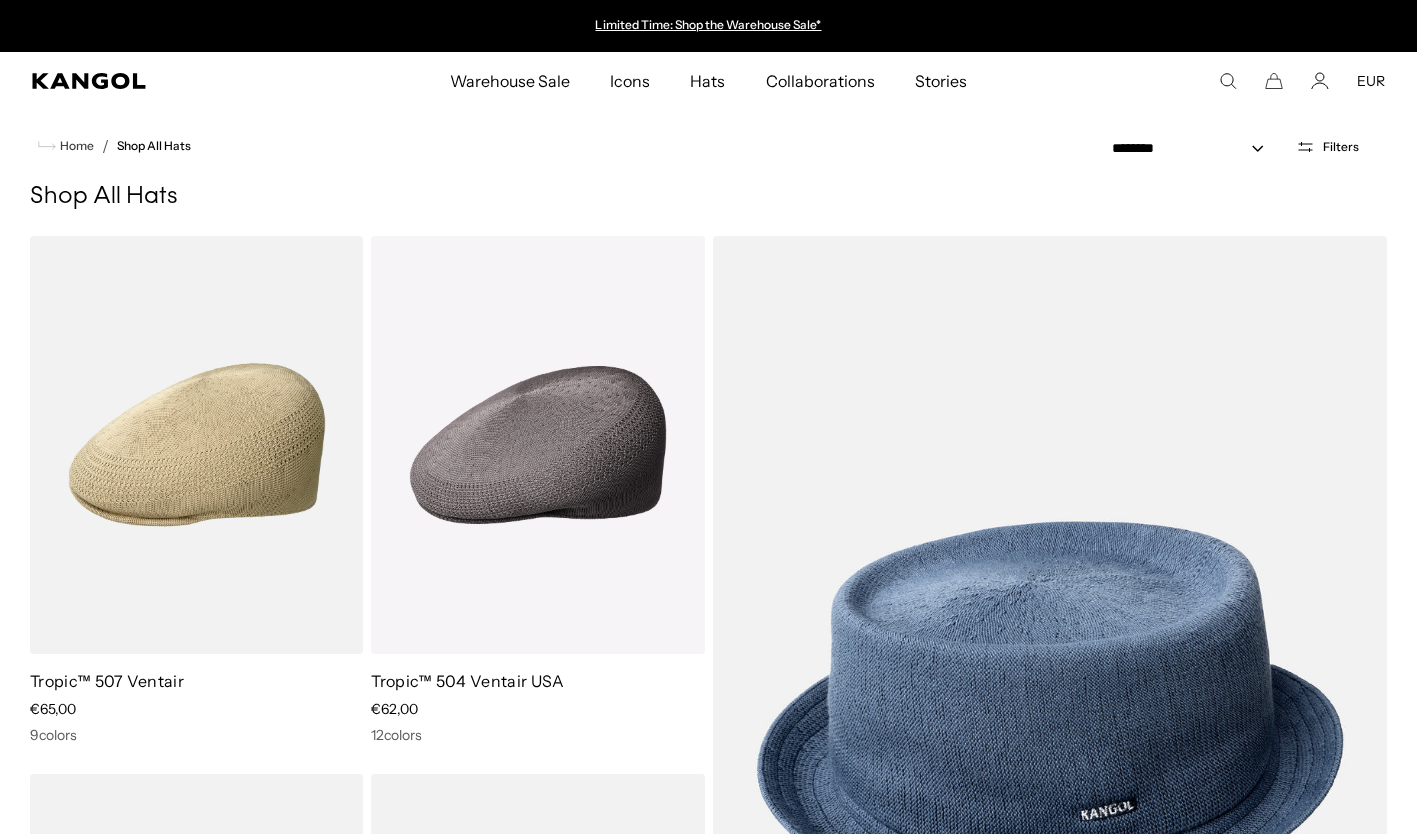 scroll, scrollTop: 0, scrollLeft: 0, axis: both 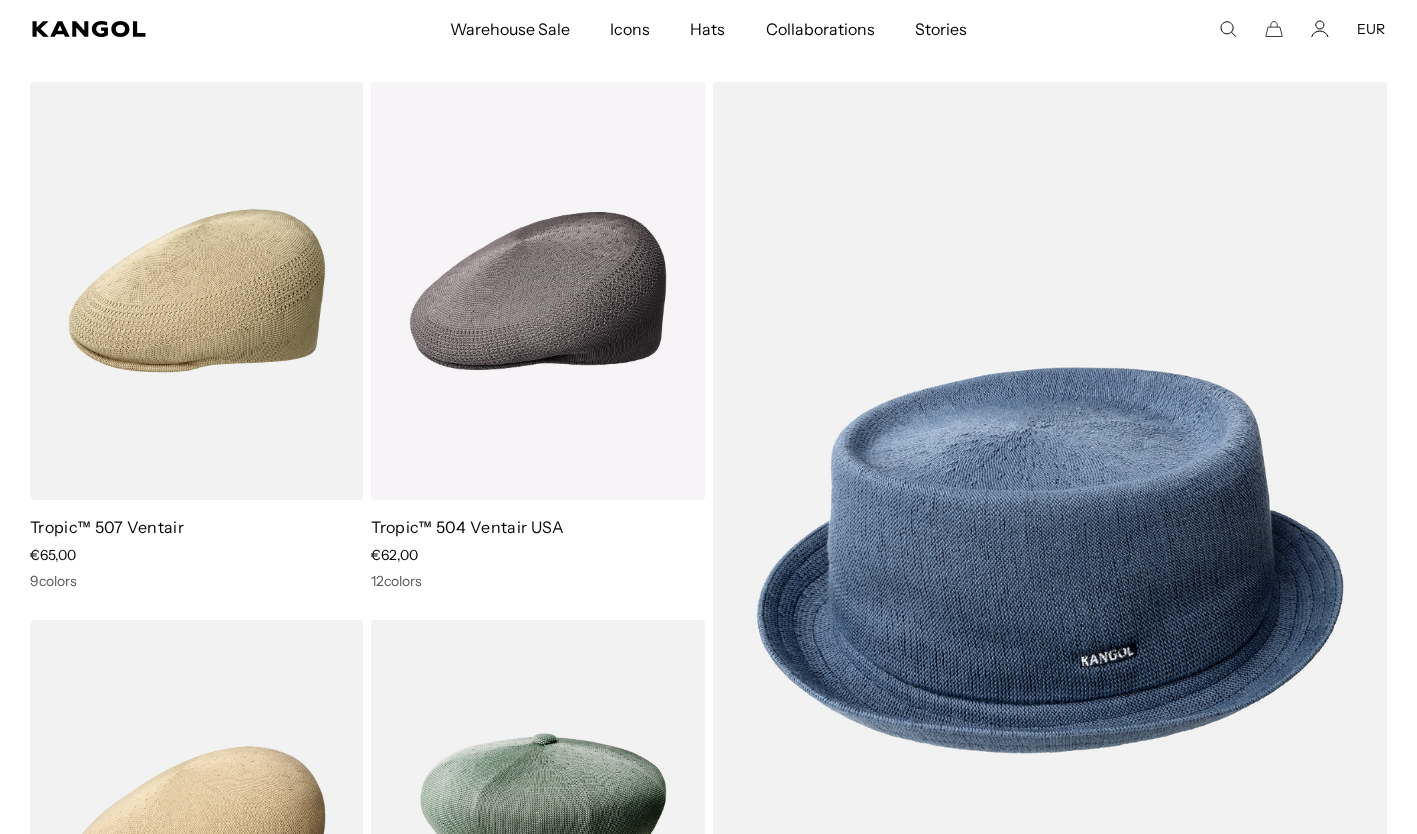 click at bounding box center (0, 0) 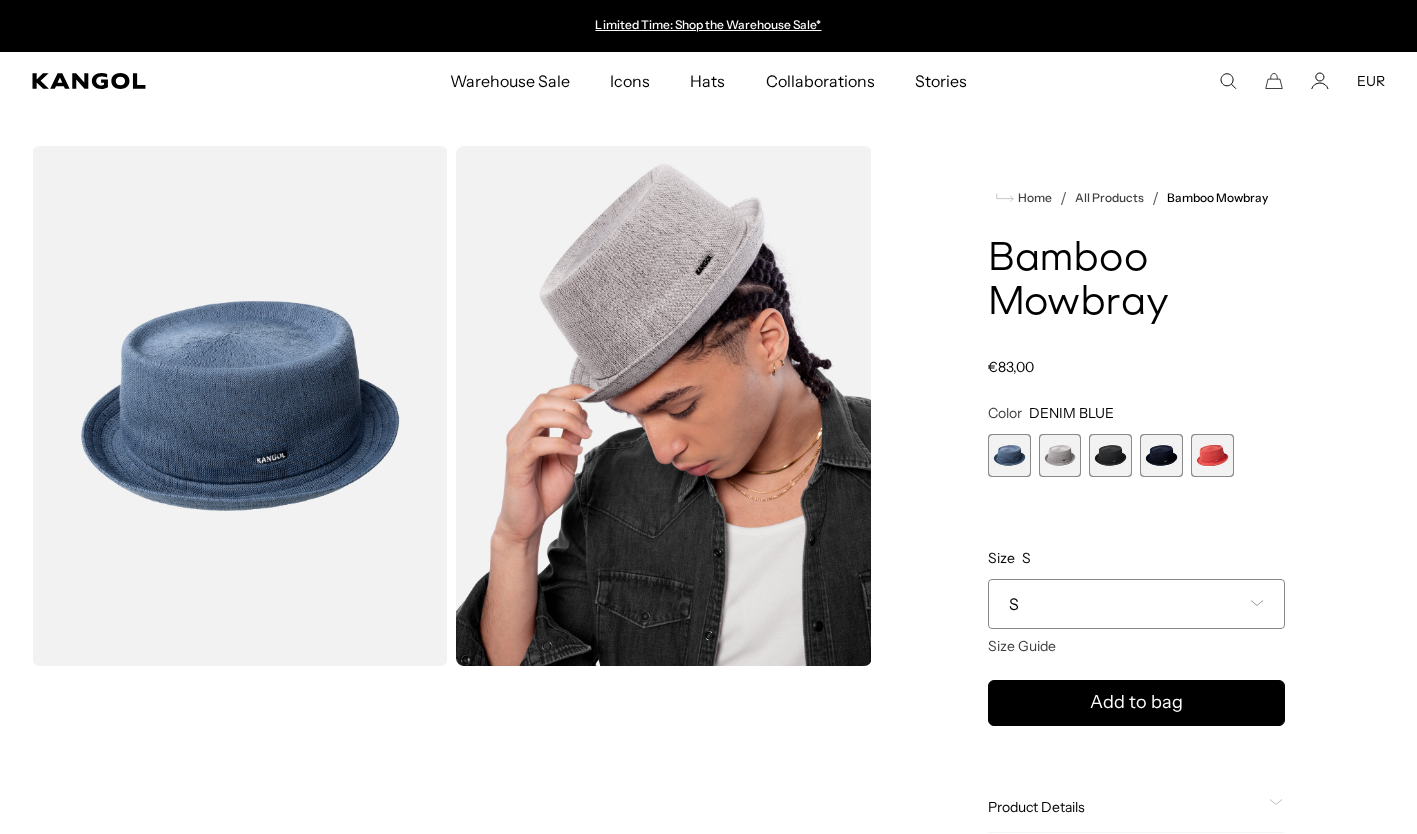 scroll, scrollTop: 0, scrollLeft: 0, axis: both 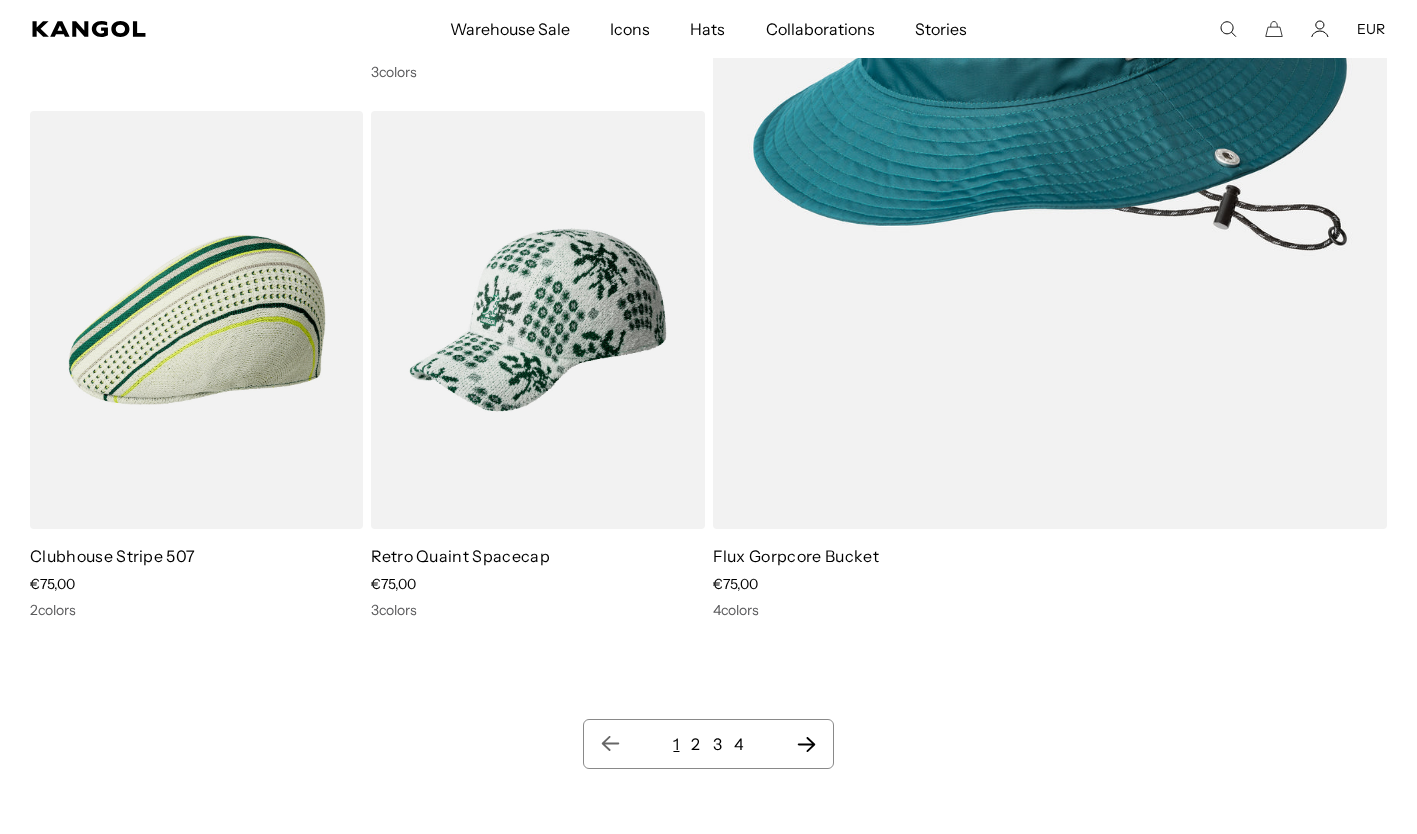 click on "Warehouse Sale" at bounding box center [510, 29] 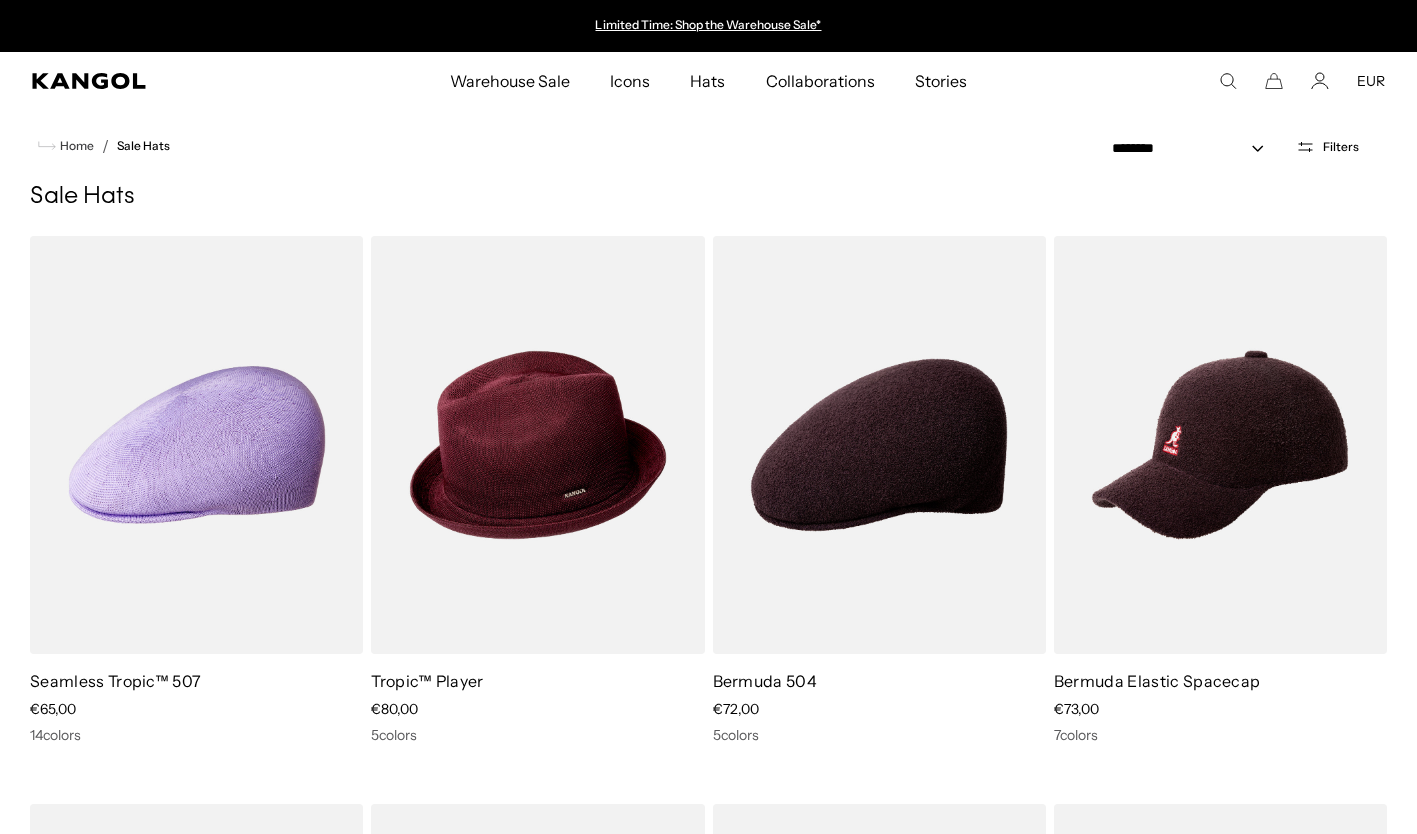 scroll, scrollTop: 0, scrollLeft: 0, axis: both 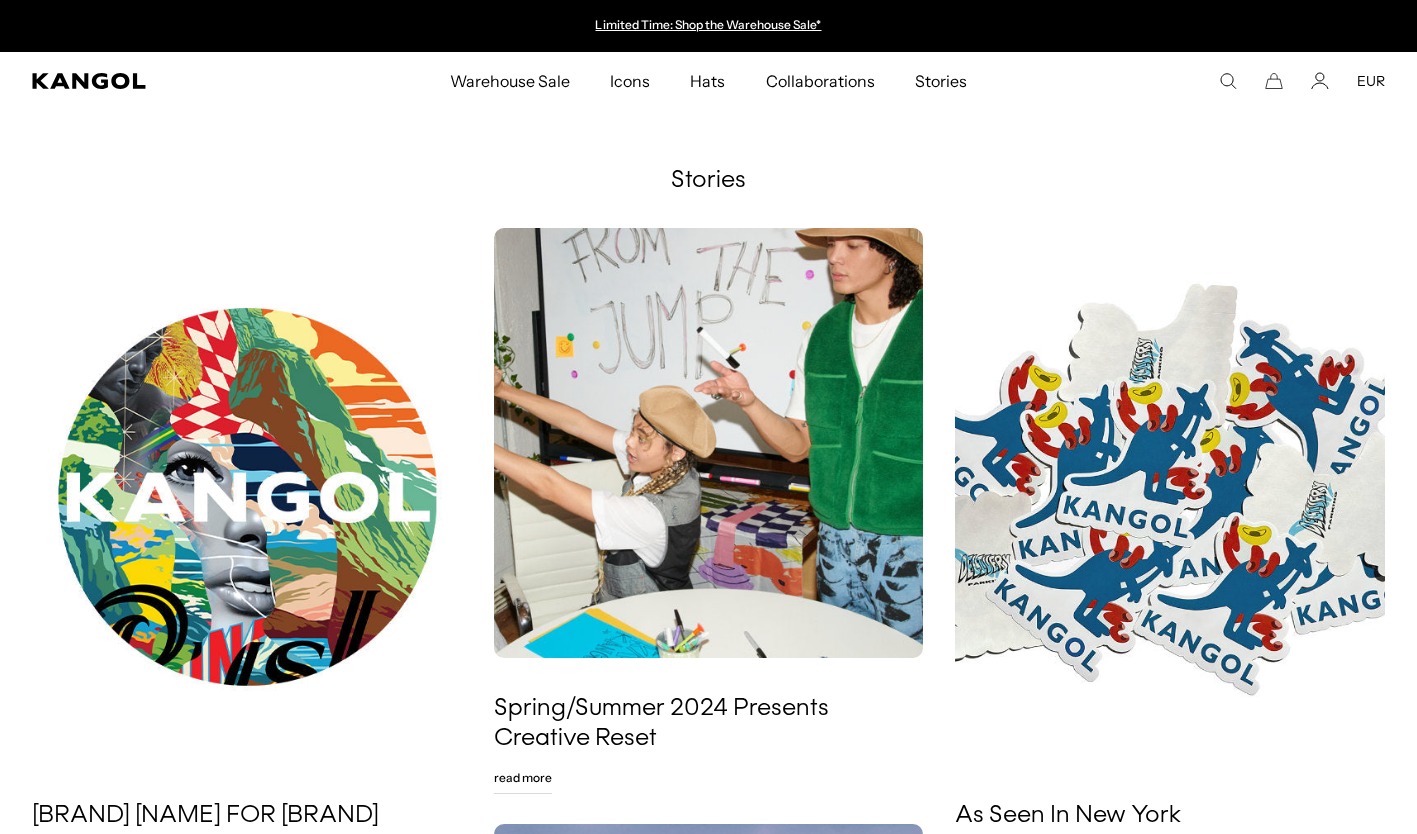 click at bounding box center (88, 81) 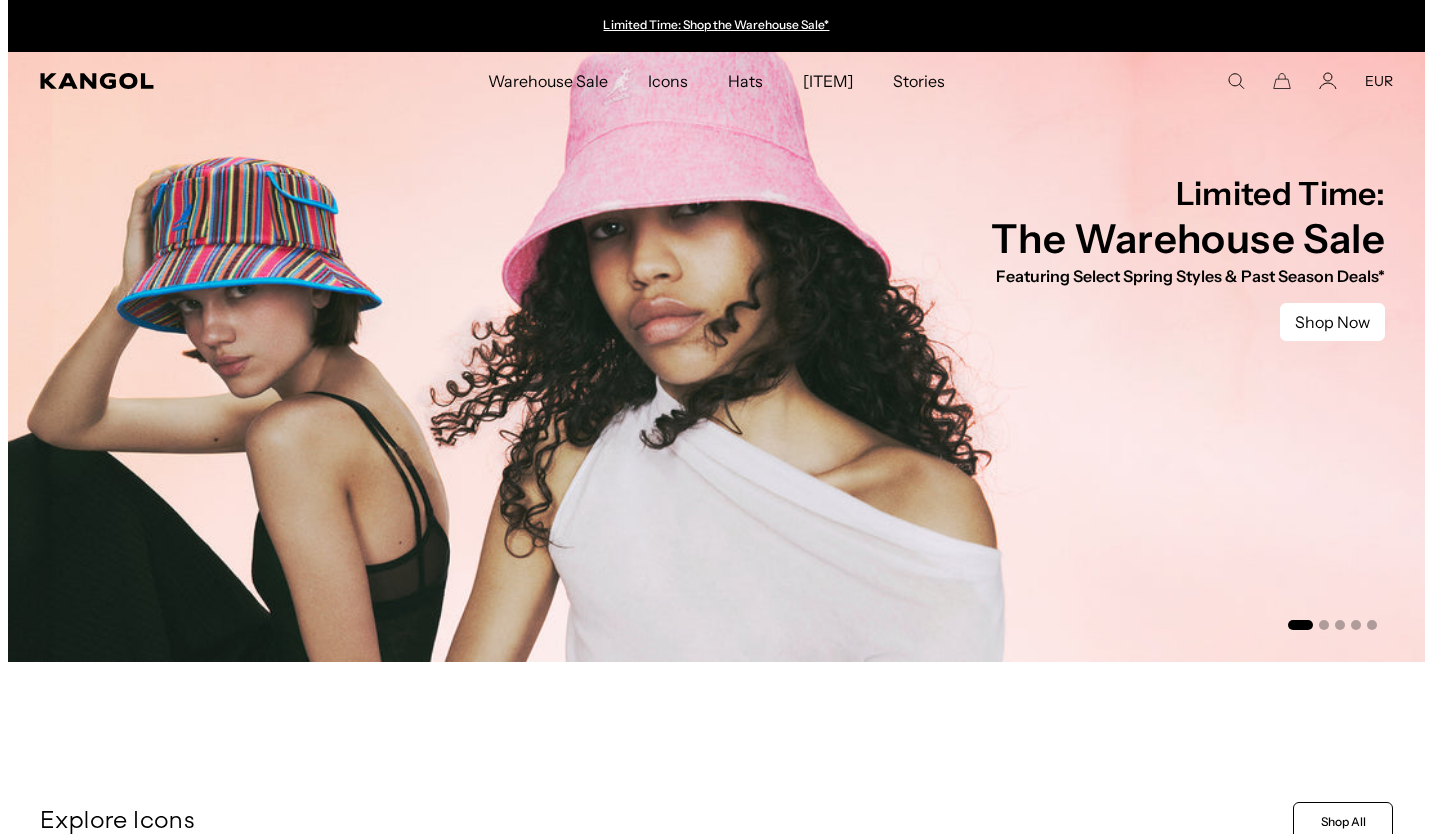 scroll, scrollTop: 0, scrollLeft: 0, axis: both 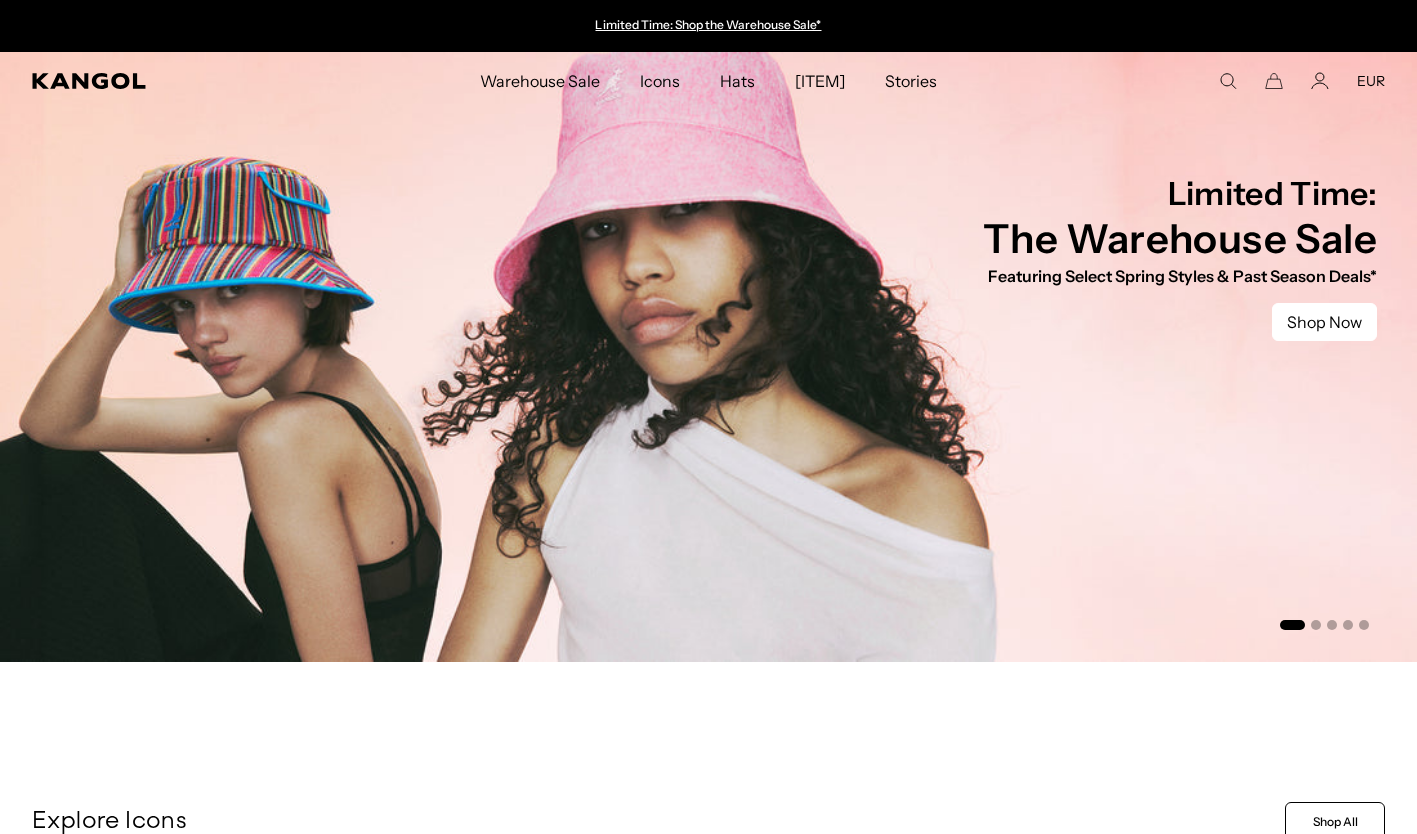 click at bounding box center (1228, 81) 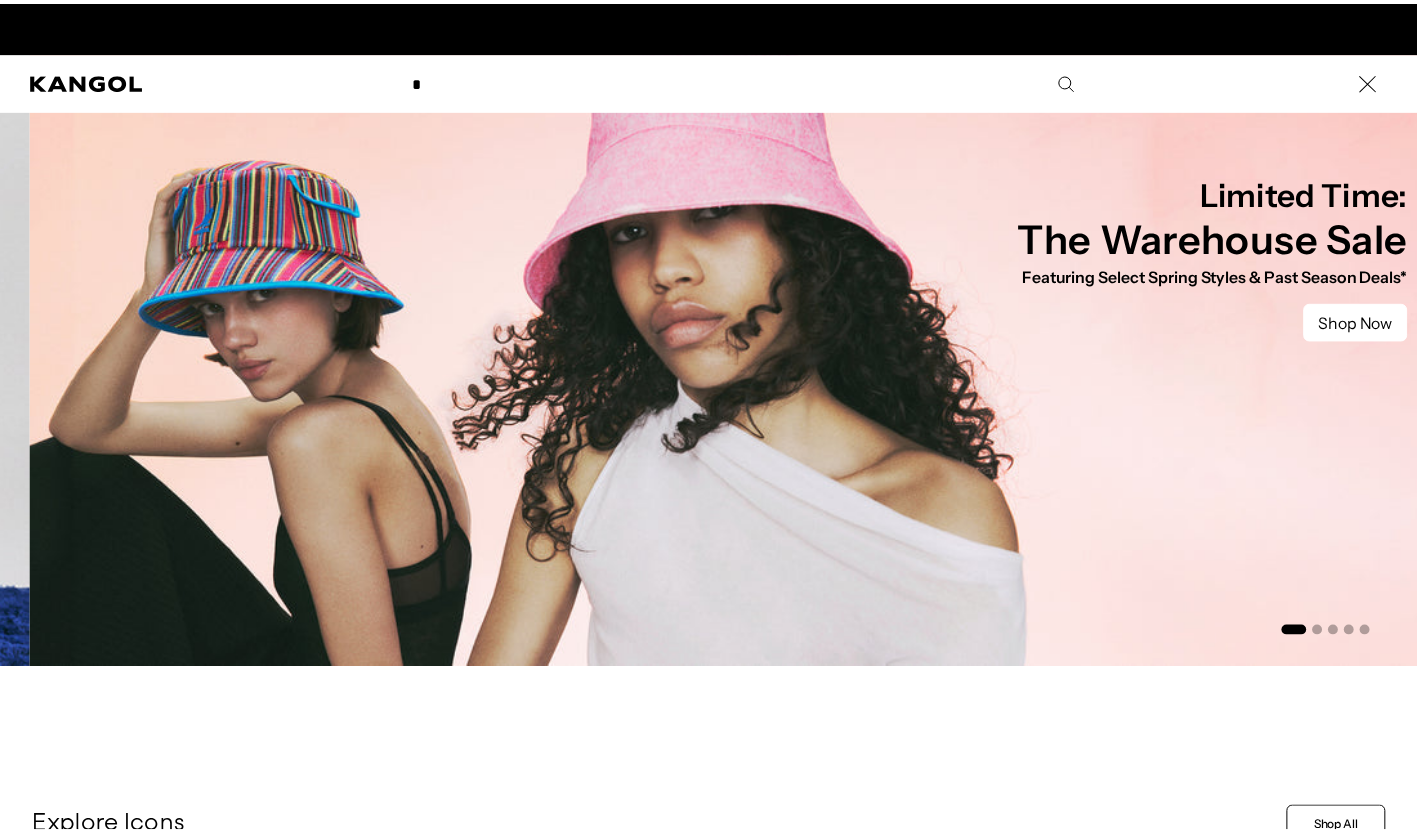 scroll, scrollTop: 0, scrollLeft: 412, axis: horizontal 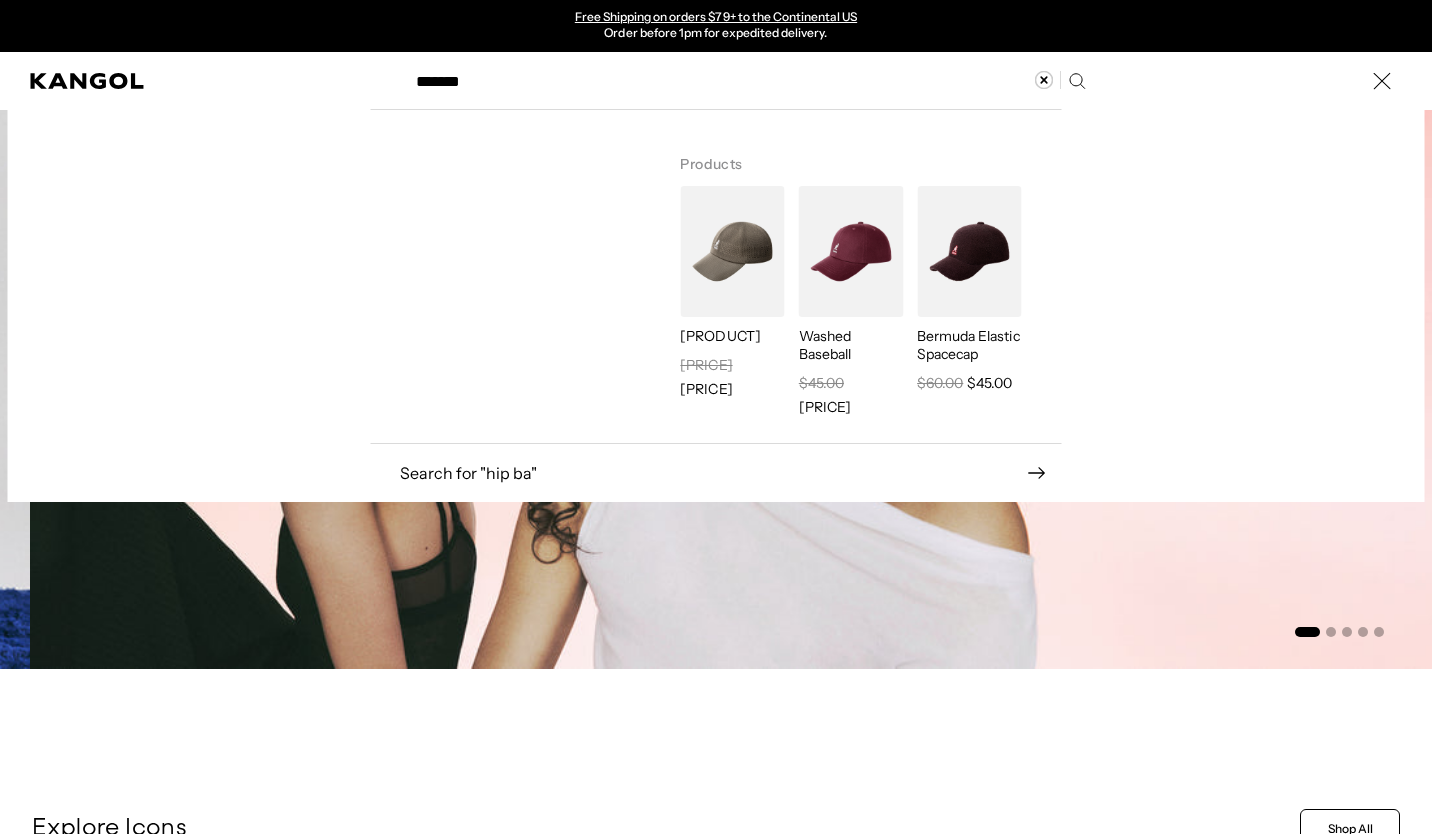 type on "*******" 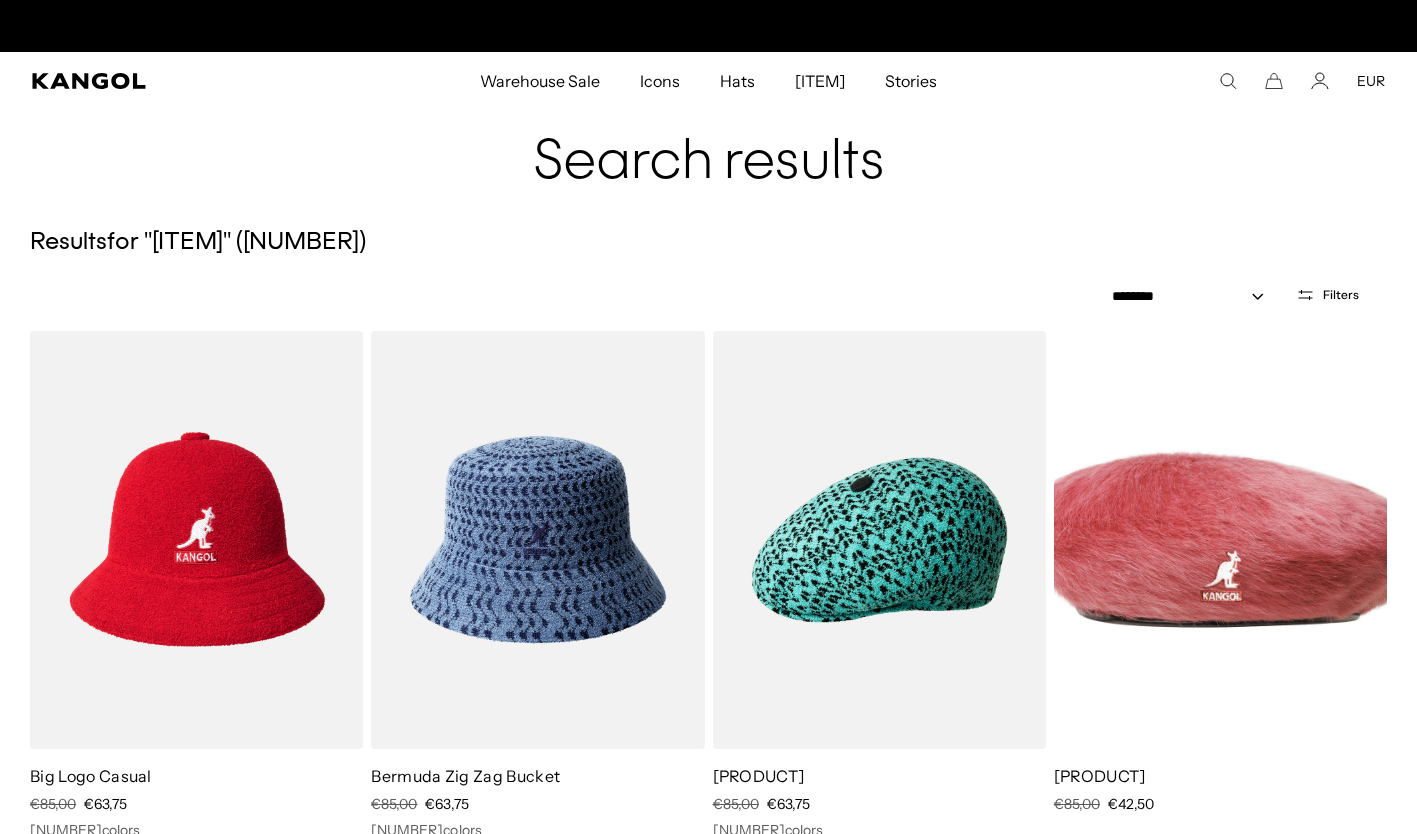 scroll, scrollTop: 0, scrollLeft: 0, axis: both 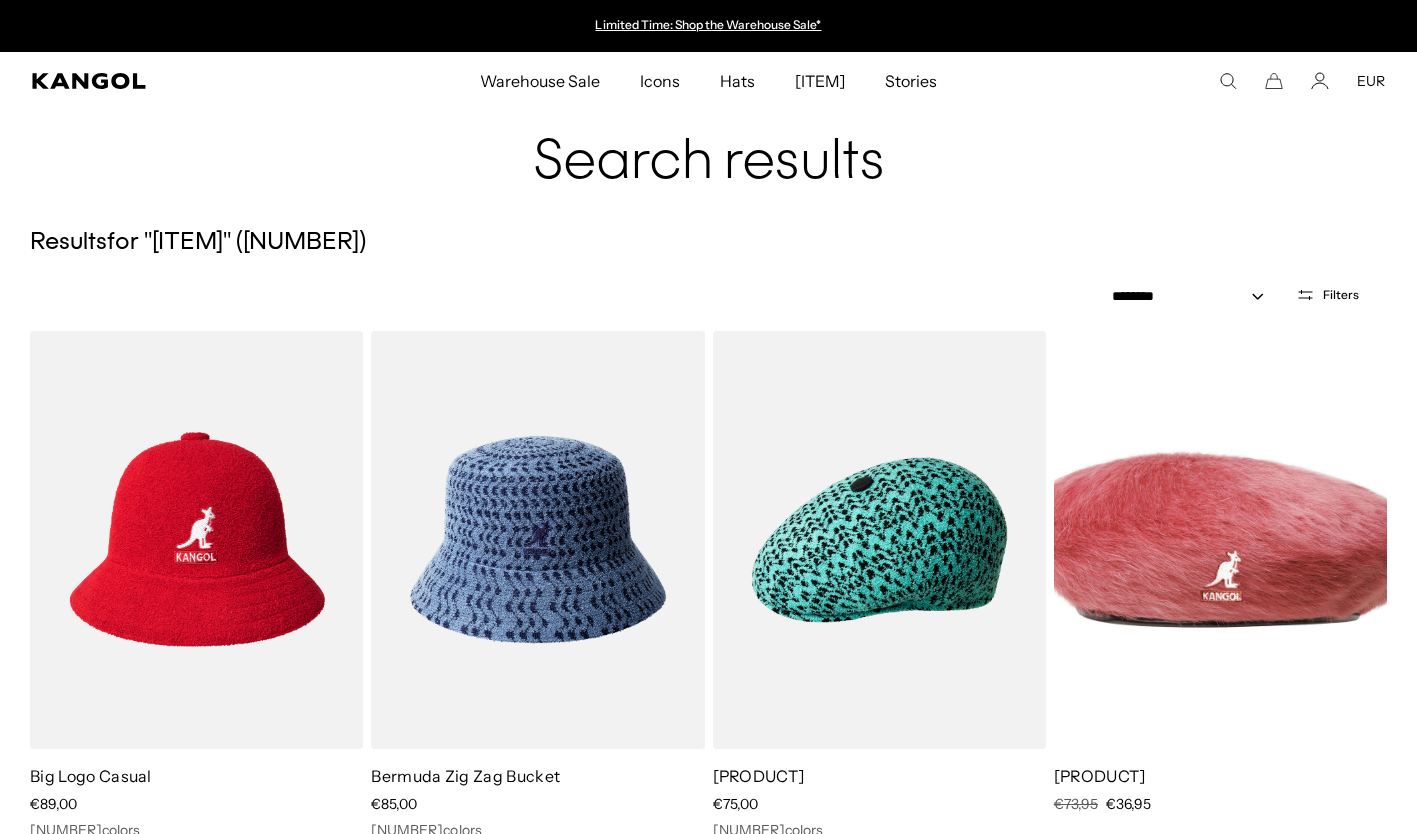 click on "Warehouse Sale
Warehouse Sale
Limited Time: Select Spring Styles on Sale
All Sale Hats
Icons
Icons
Berets" at bounding box center (708, 81) 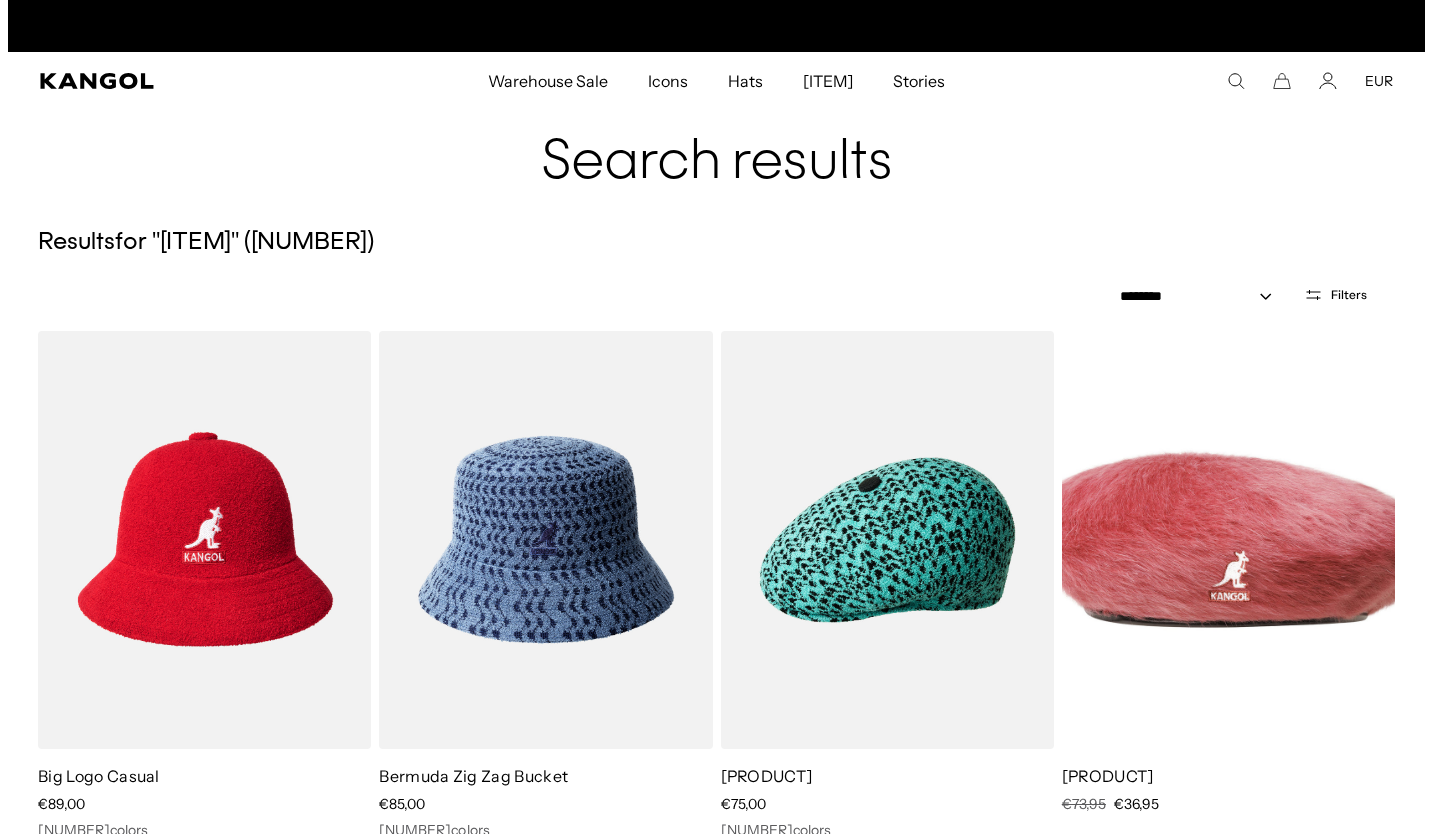 scroll, scrollTop: 0, scrollLeft: 412, axis: horizontal 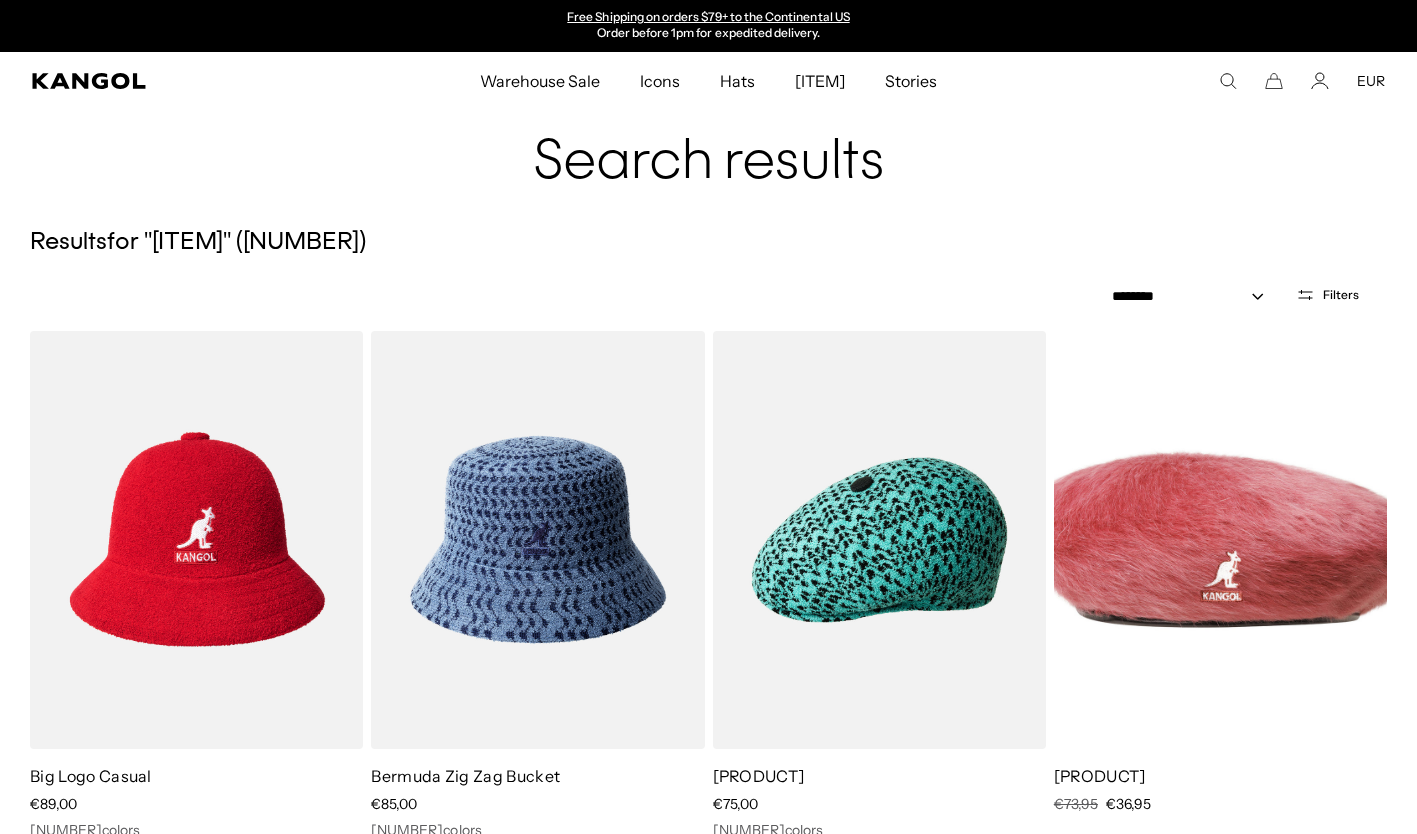 click on "Warehouse Sale
Warehouse Sale
Limited Time: Select Spring Styles on Sale
All Sale Hats
Icons
Icons
Berets" at bounding box center (708, 81) 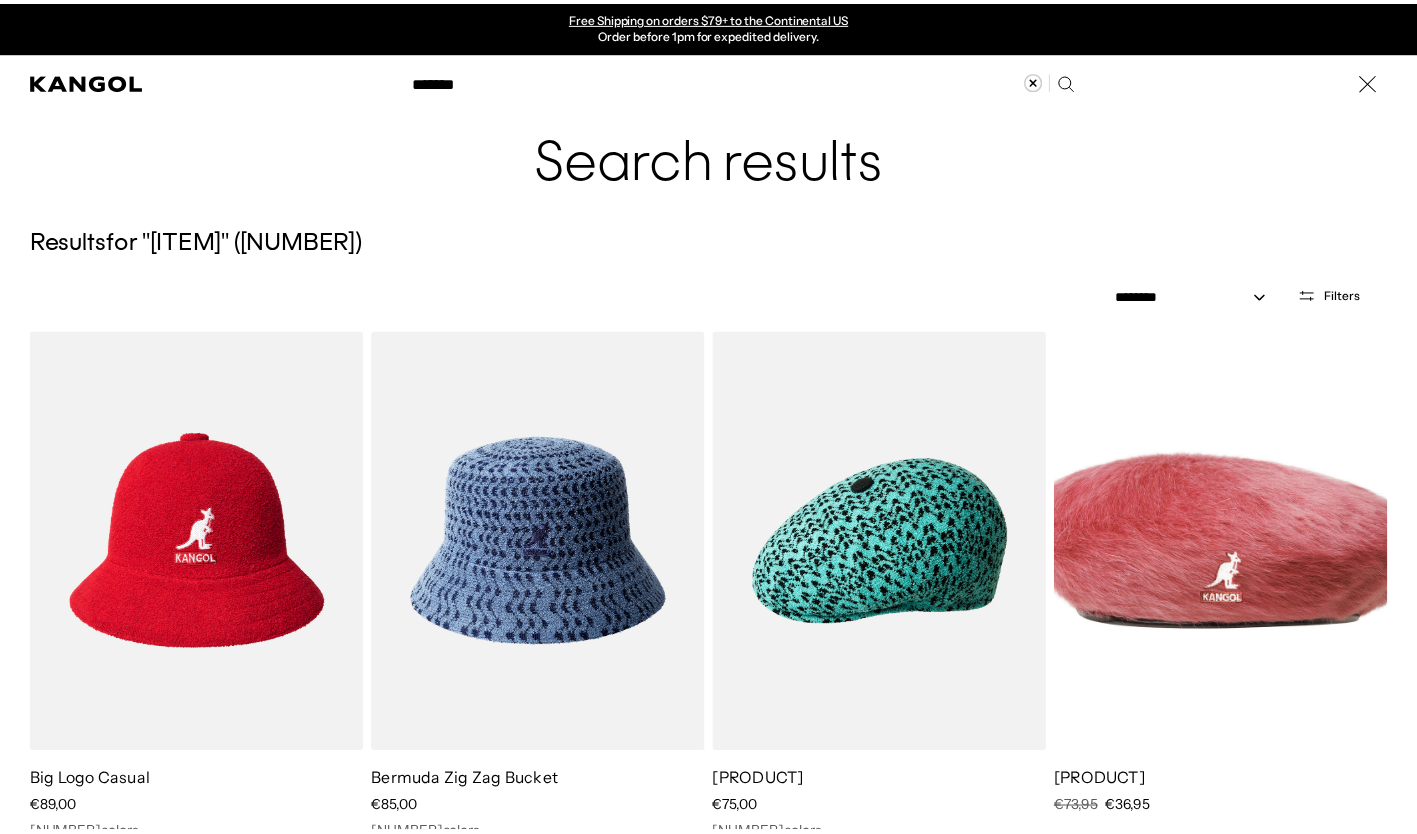 scroll, scrollTop: 0, scrollLeft: 0, axis: both 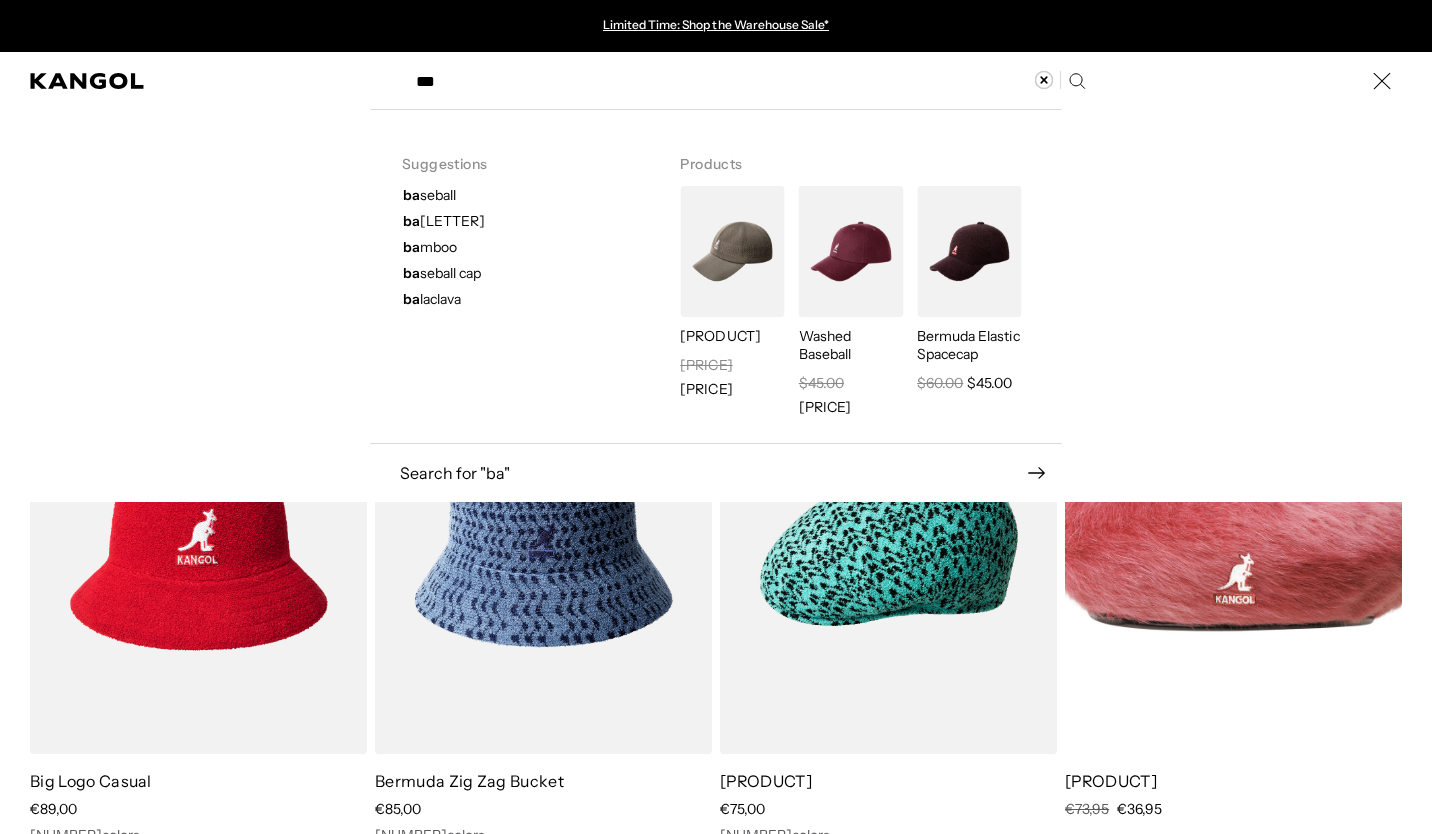 type on "***" 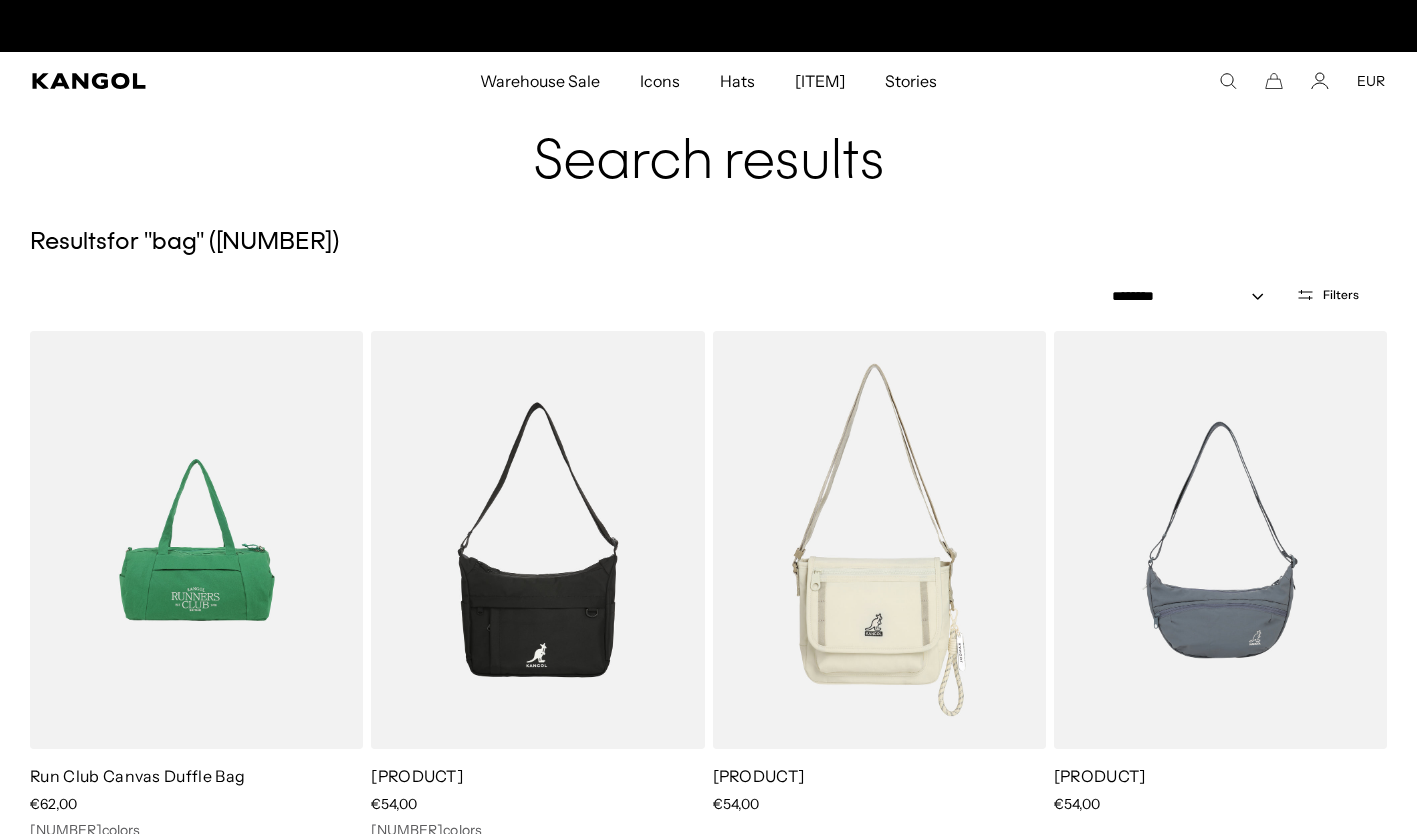 scroll, scrollTop: 0, scrollLeft: 412, axis: horizontal 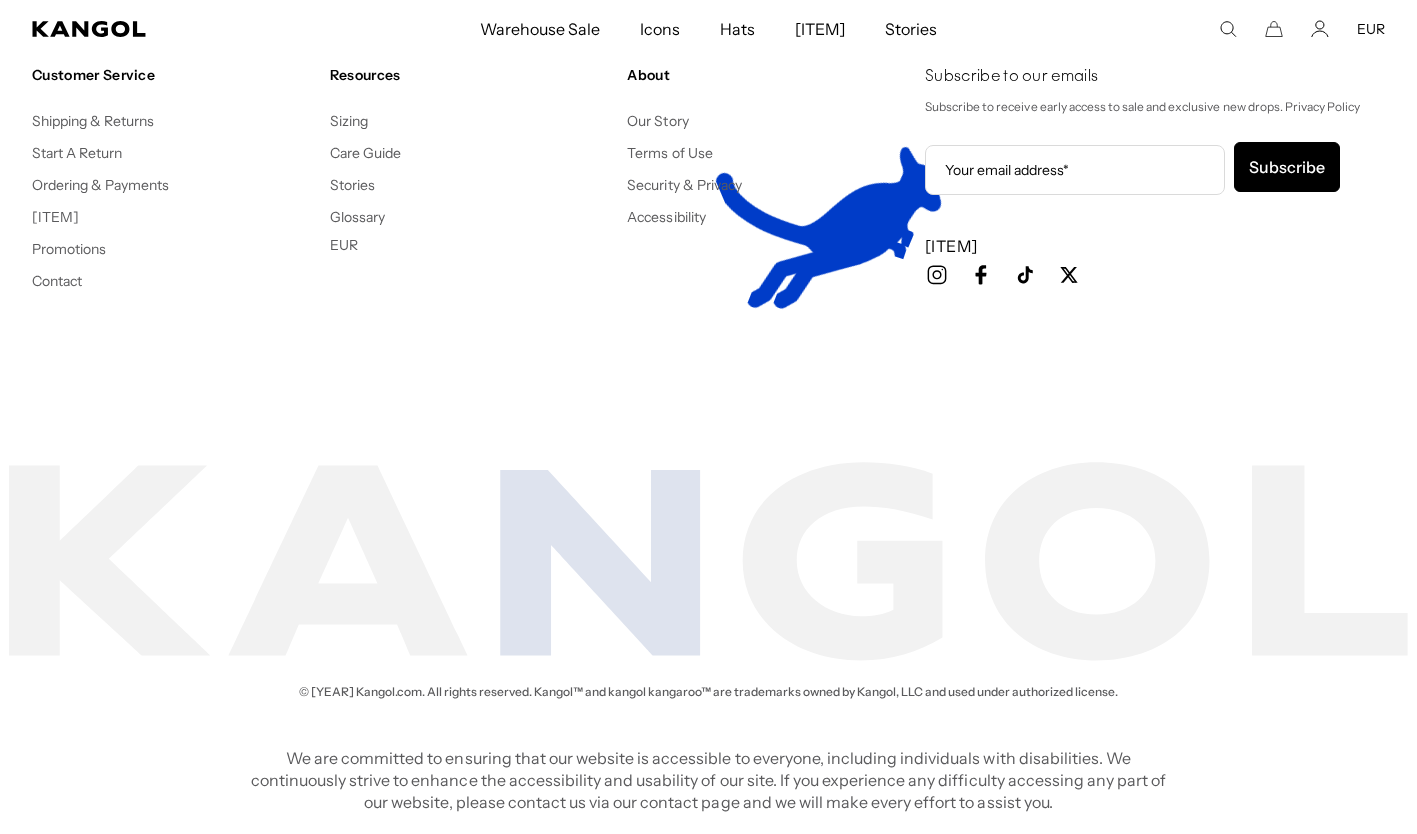 click on "Customer Service
Shipping & Returns
Start A Return
Ordering & Payments
Gift Cards
Promotions
Contact
Resources
Sizing
Care Guide
Stories
Glossary
EUR
USD
EUR
About Our Story" at bounding box center [708, 352] 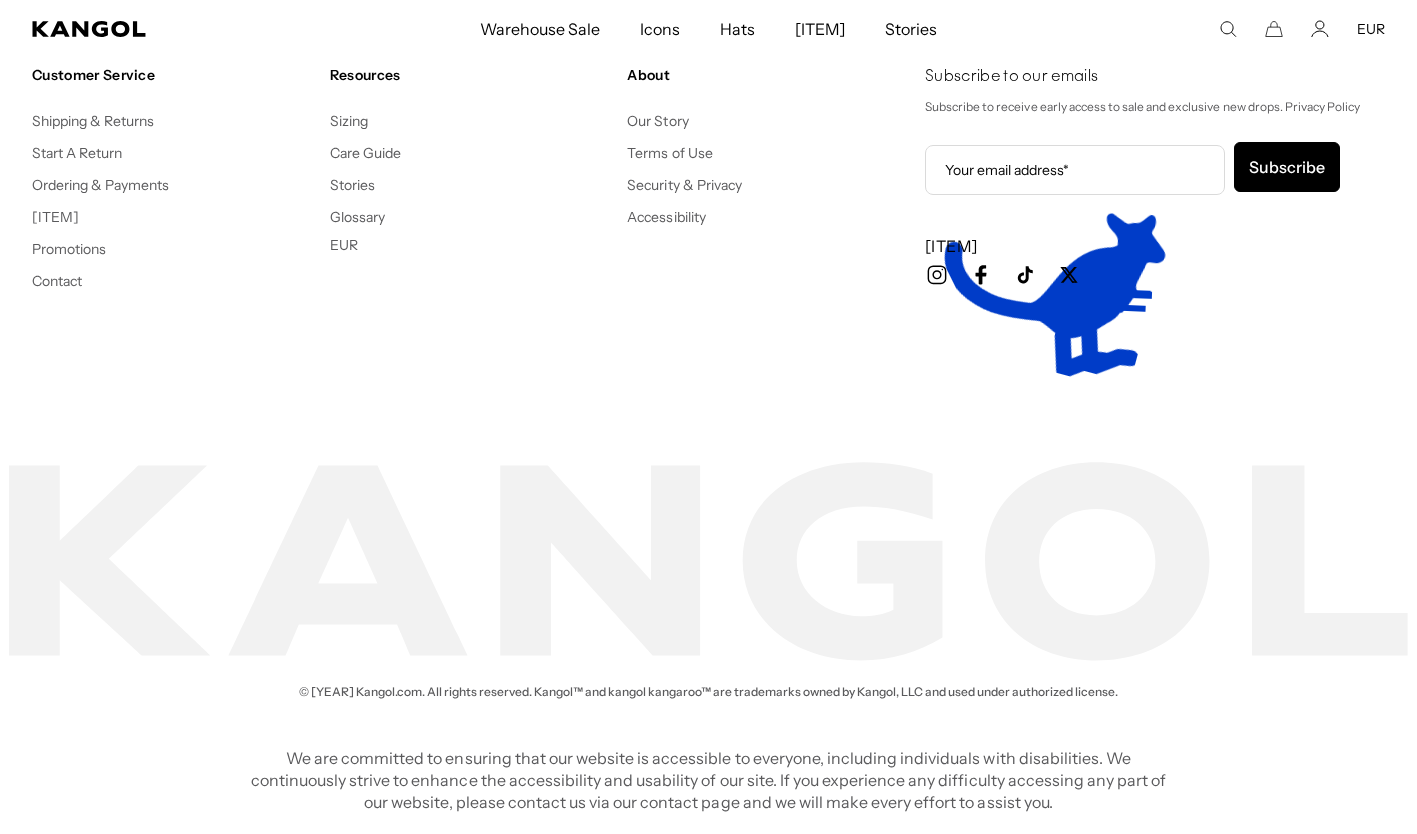 scroll, scrollTop: 0, scrollLeft: 412, axis: horizontal 